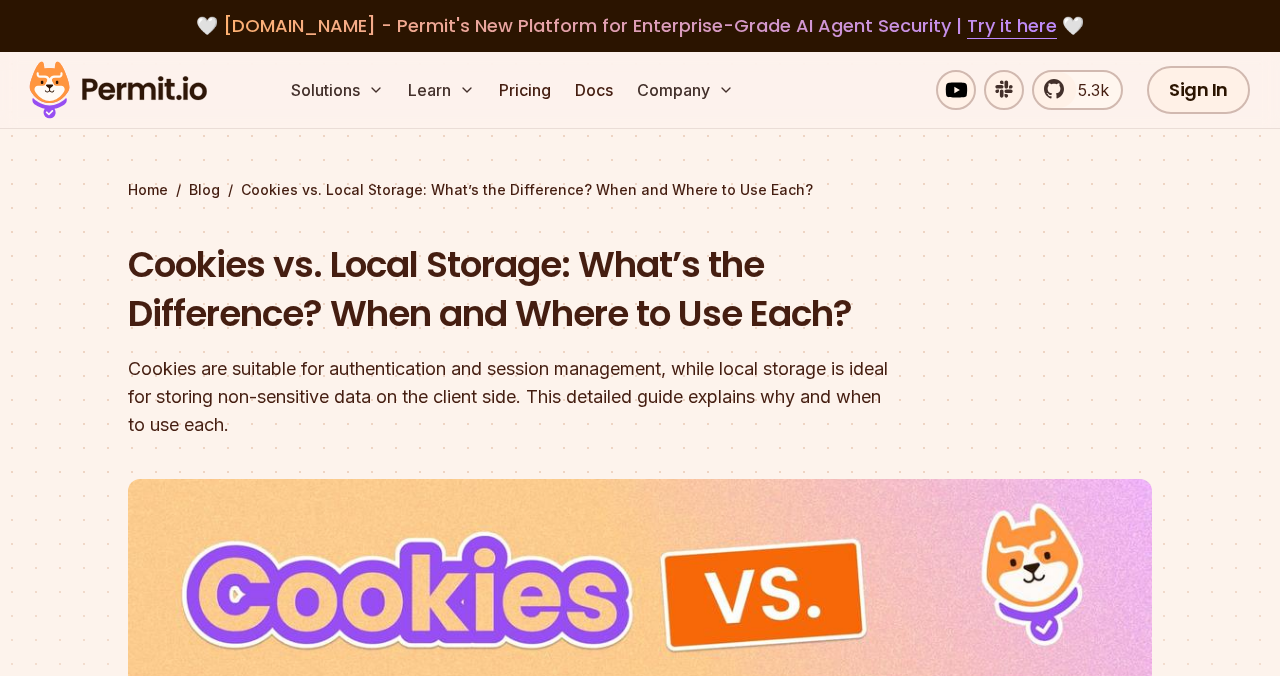 scroll, scrollTop: 163, scrollLeft: 0, axis: vertical 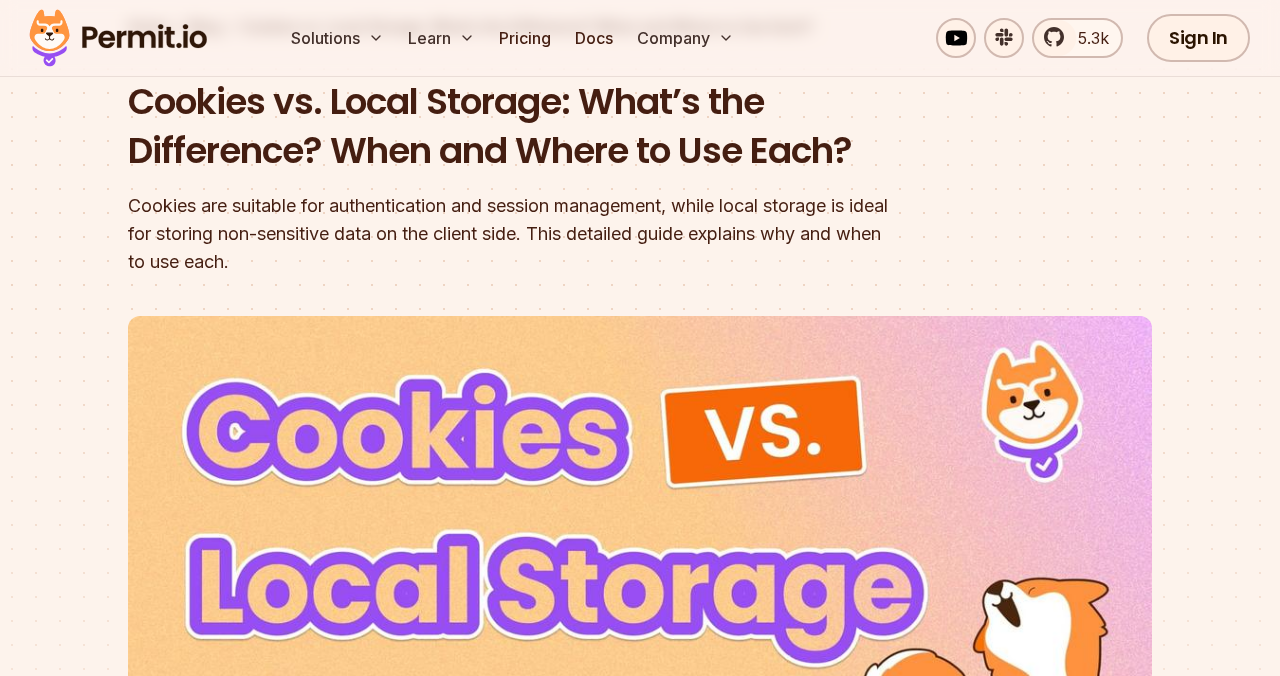 drag, startPoint x: 169, startPoint y: 197, endPoint x: 229, endPoint y: 204, distance: 60.40695 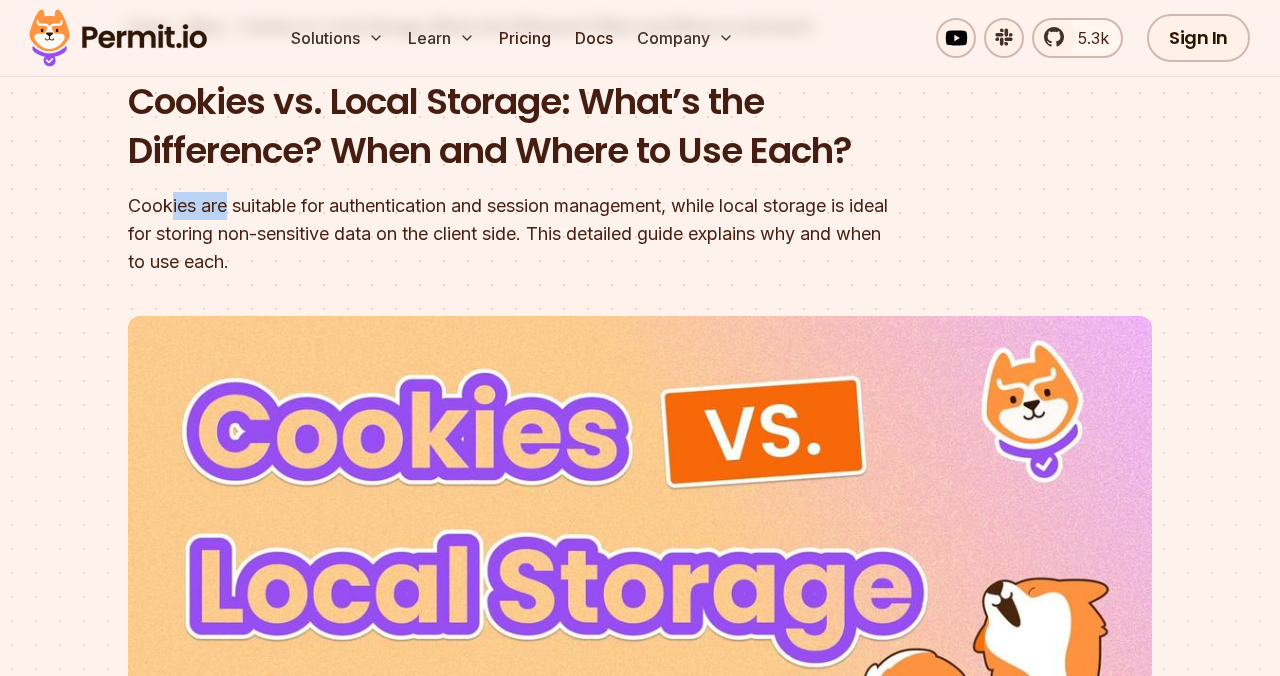 click on "Cookies are suitable for authentication and session management, while local storage is ideal for storing non-sensitive data on the client side. This detailed guide explains why and when to use each." at bounding box center (512, 234) 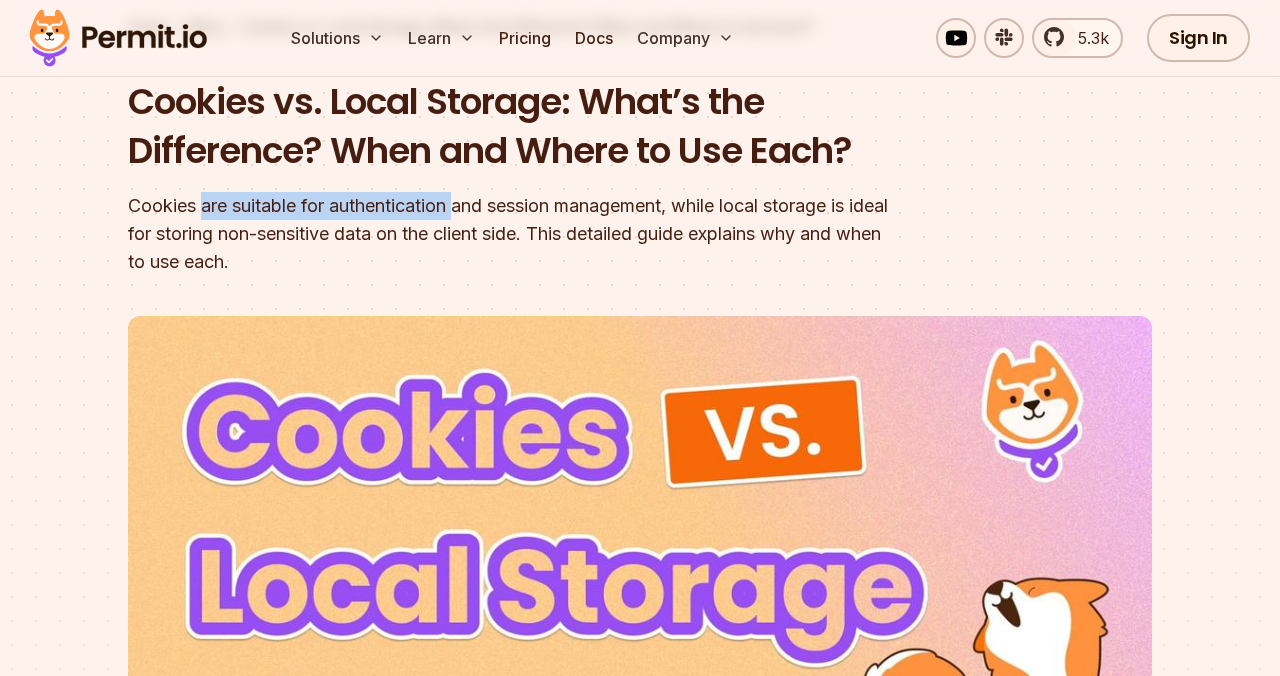 drag, startPoint x: 229, startPoint y: 204, endPoint x: 403, endPoint y: 211, distance: 174.14075 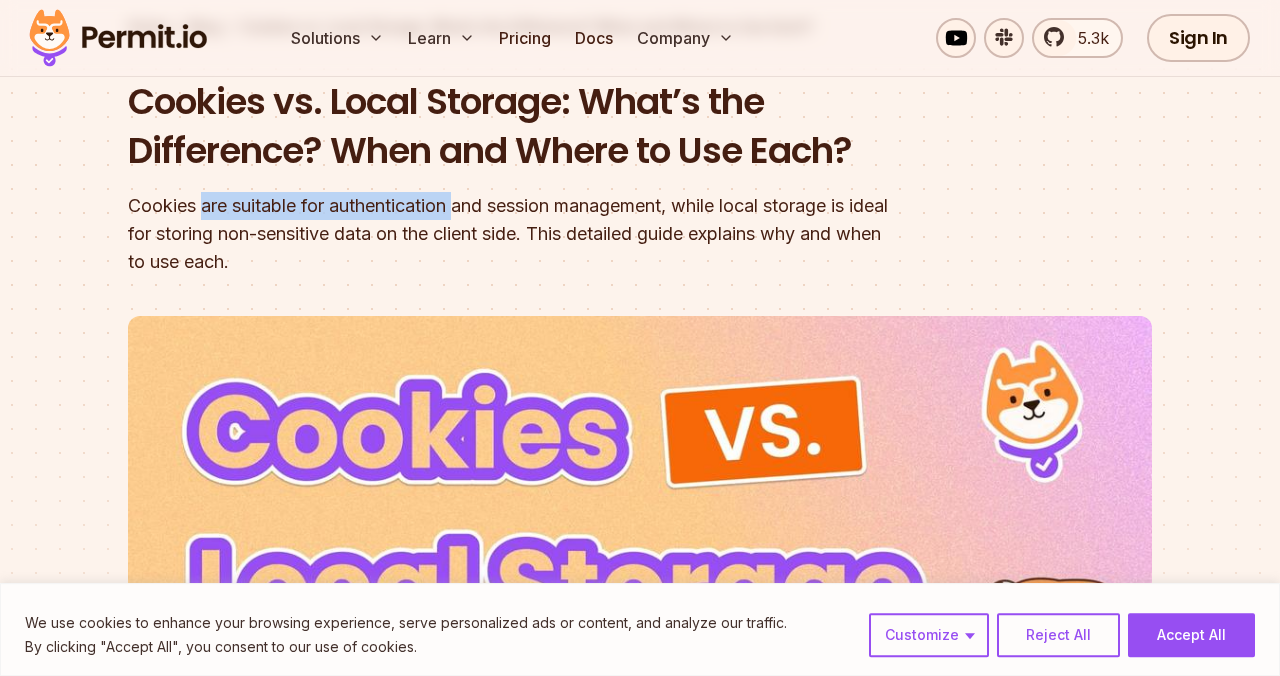 click on "Cookies are suitable for authentication and session management, while local storage is ideal for storing non-sensitive data on the client side. This detailed guide explains why and when to use each." at bounding box center (512, 234) 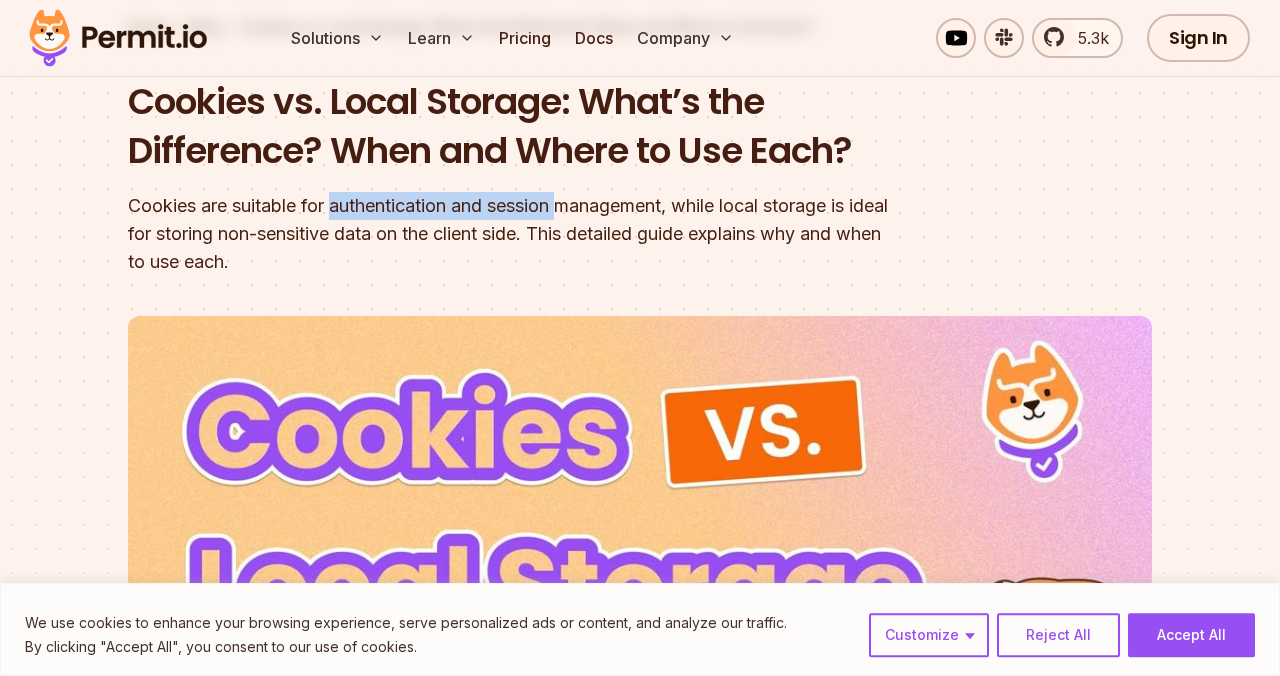 drag, startPoint x: 403, startPoint y: 211, endPoint x: 533, endPoint y: 218, distance: 130.18832 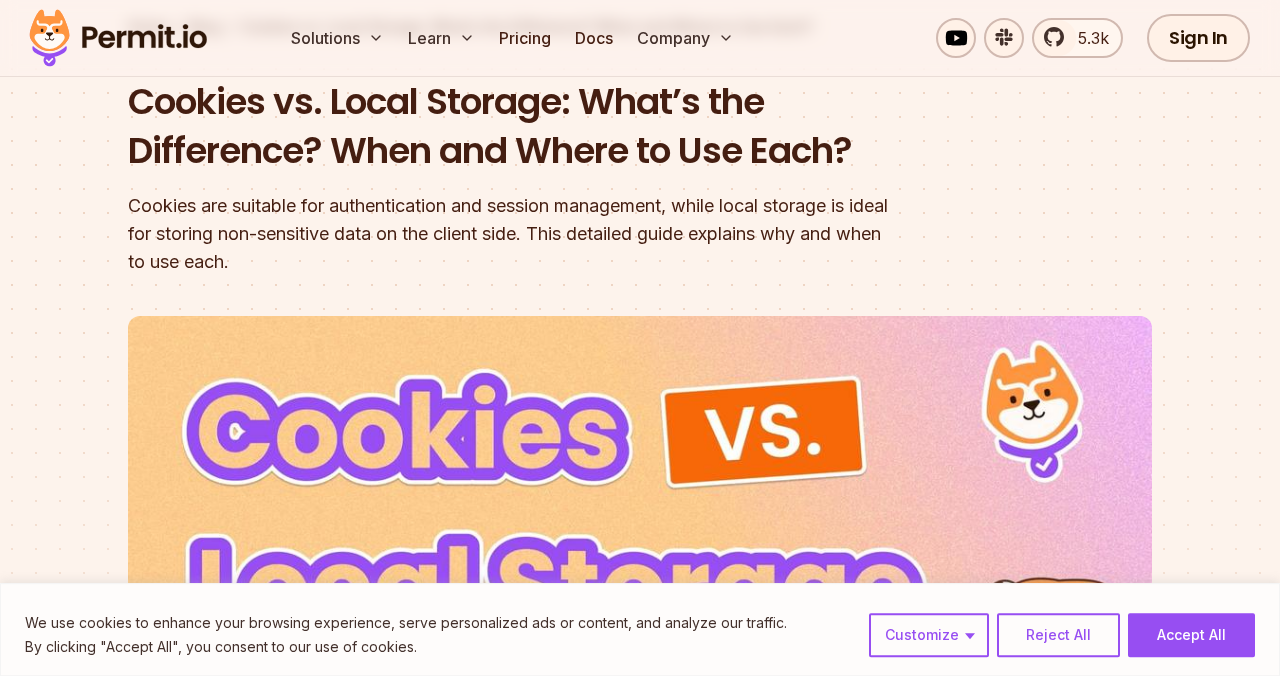 click on "Cookies are suitable for authentication and session management, while local storage is ideal for storing non-sensitive data on the client side. This detailed guide explains why and when to use each." at bounding box center [512, 234] 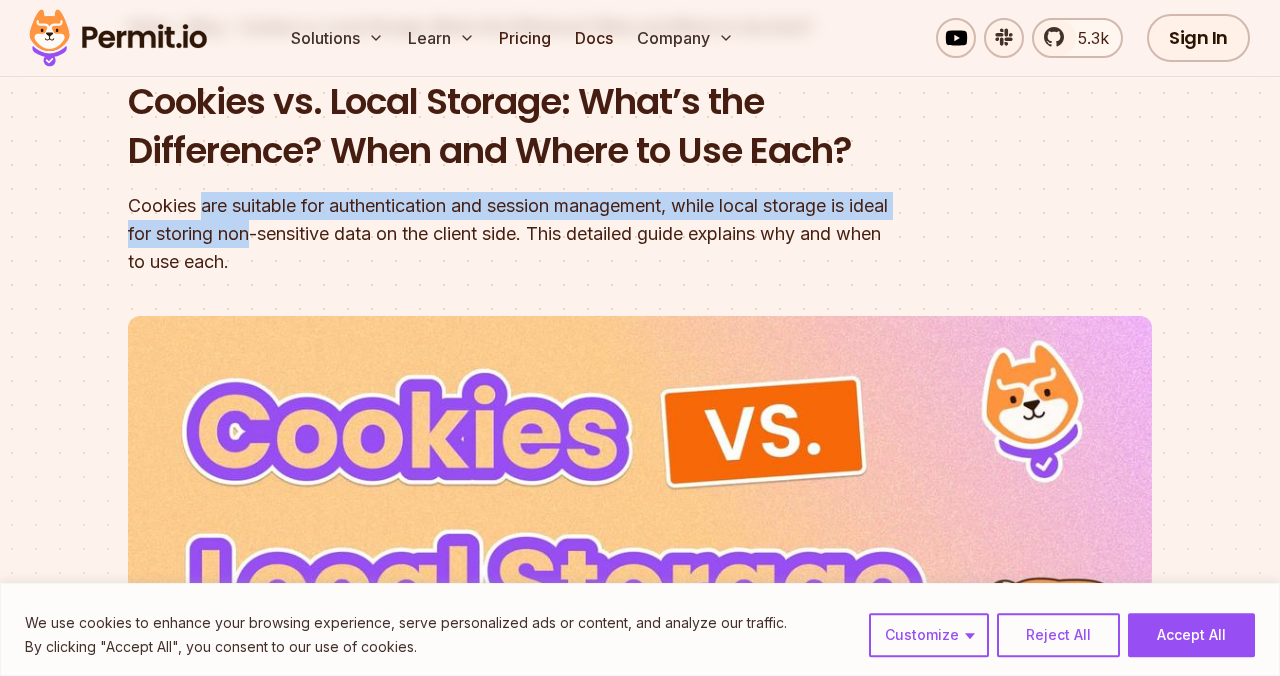 drag, startPoint x: 203, startPoint y: 205, endPoint x: 358, endPoint y: 241, distance: 159.12573 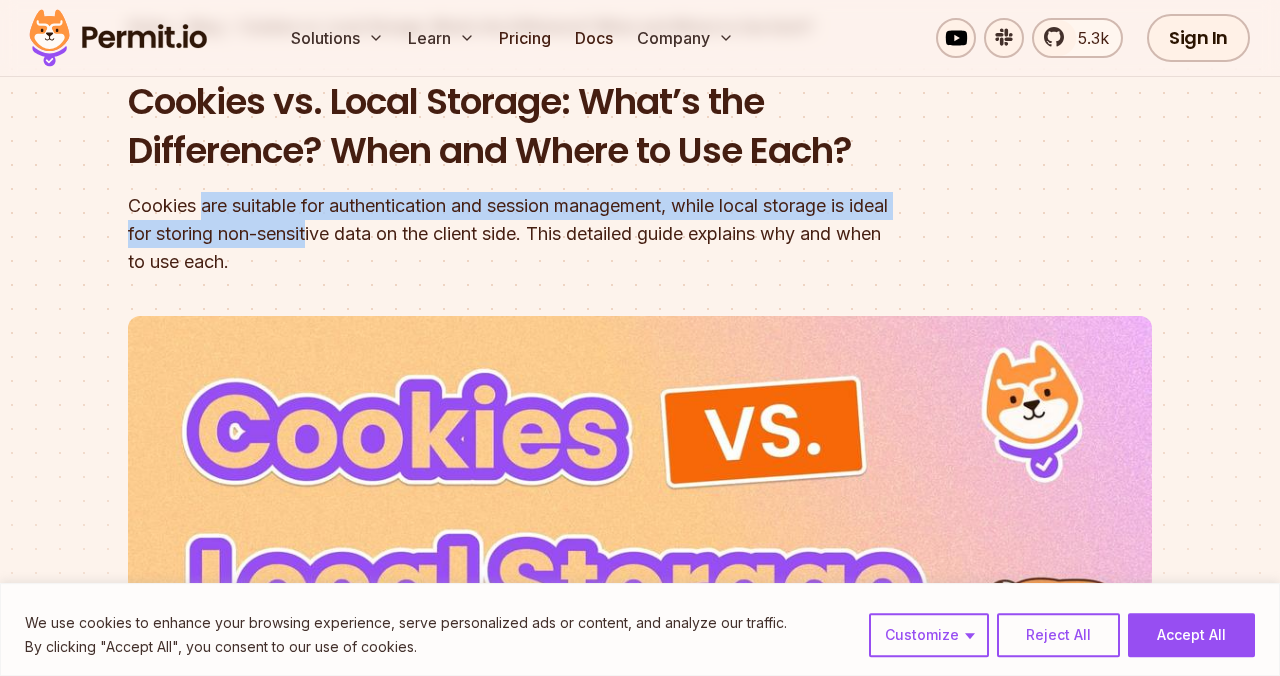 click on "Cookies are suitable for authentication and session management, while local storage is ideal for storing non-sensitive data on the client side. This detailed guide explains why and when to use each." at bounding box center (512, 234) 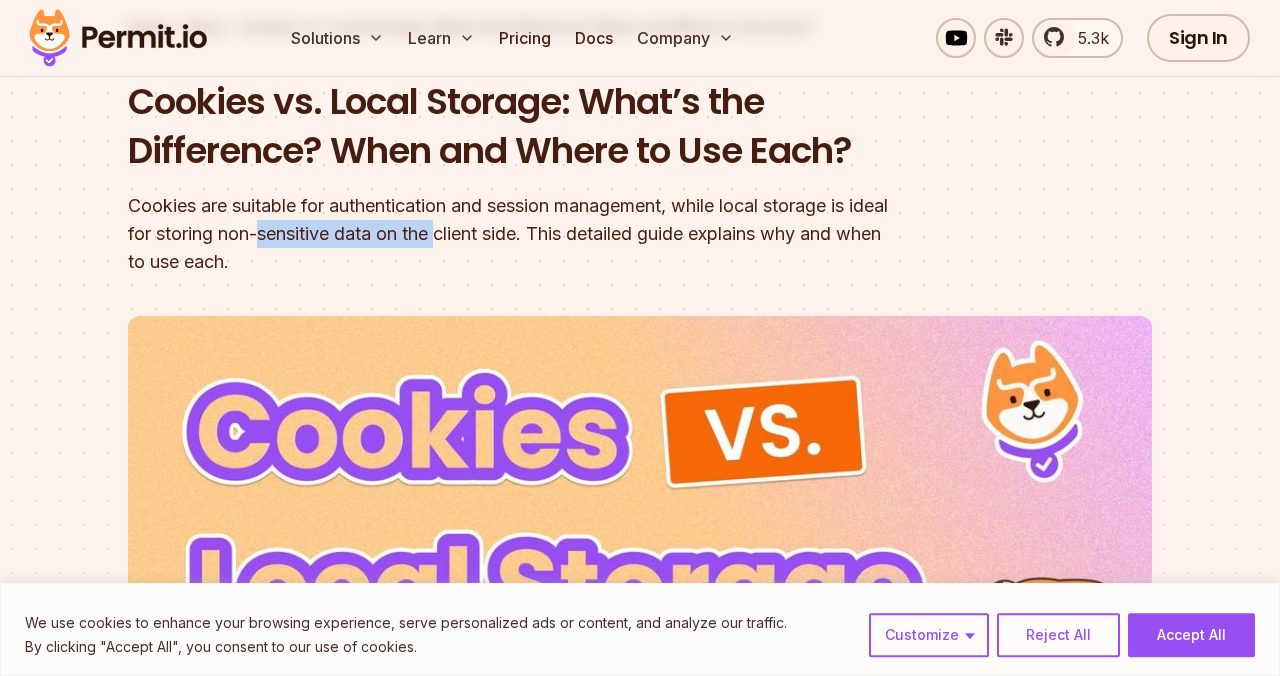 drag, startPoint x: 358, startPoint y: 241, endPoint x: 481, endPoint y: 230, distance: 123.49089 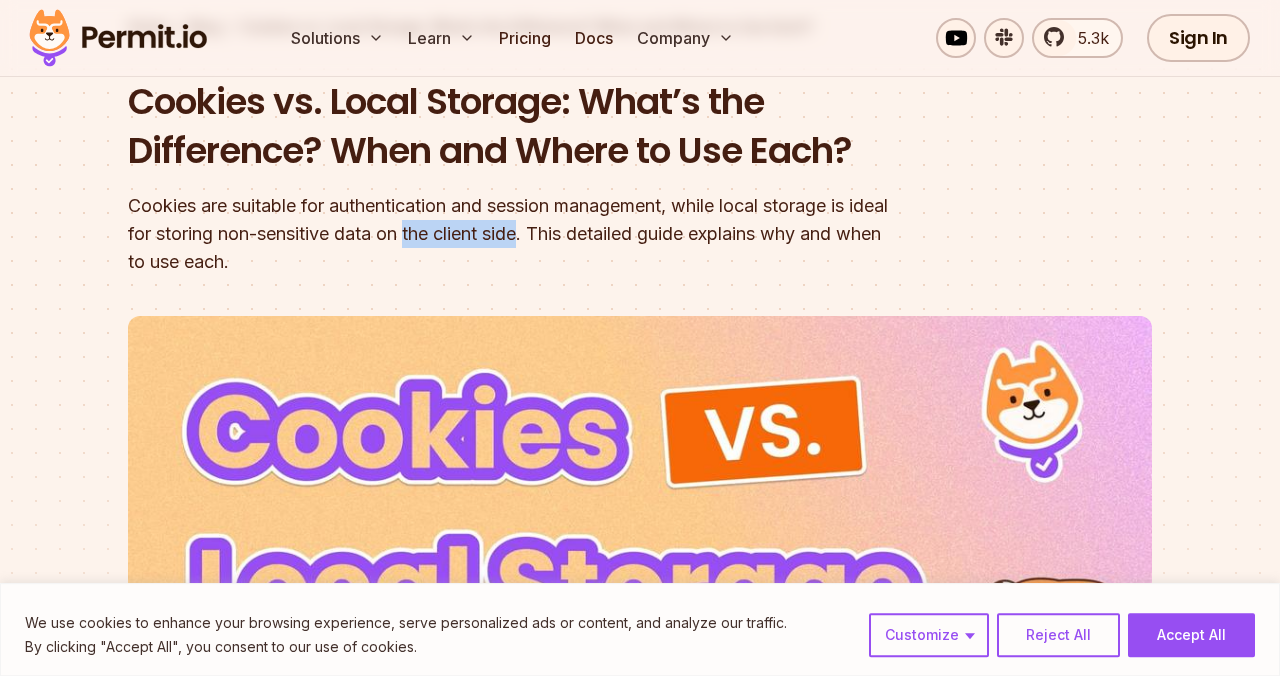drag, startPoint x: 481, startPoint y: 230, endPoint x: 554, endPoint y: 233, distance: 73.061615 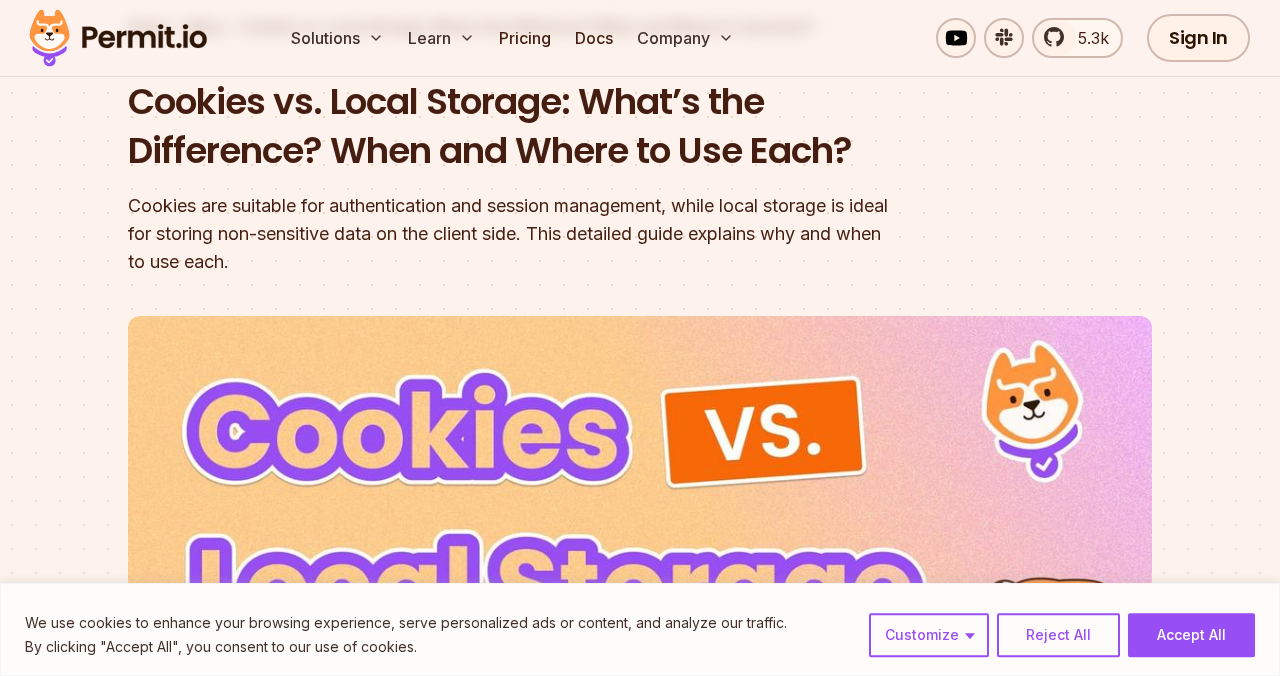click on "Cookies are suitable for authentication and session management, while local storage is ideal for storing non-sensitive data on the client side. This detailed guide explains why and when to use each." at bounding box center (512, 234) 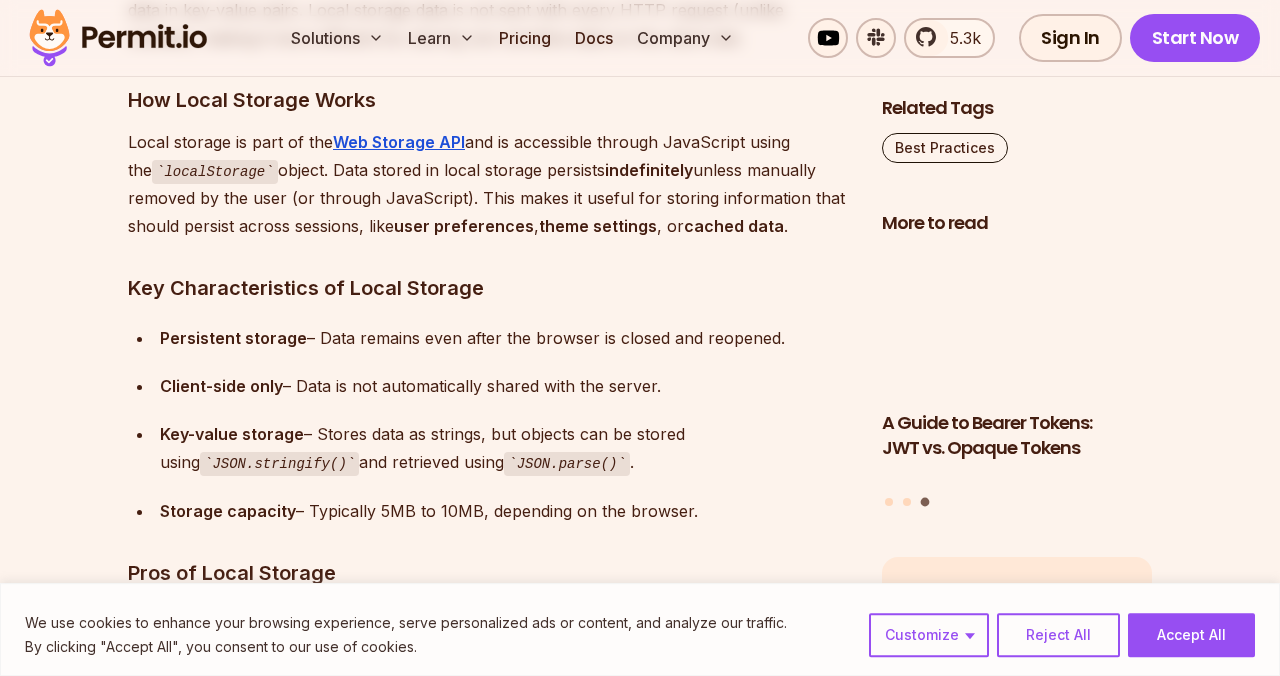 scroll, scrollTop: 3105, scrollLeft: 0, axis: vertical 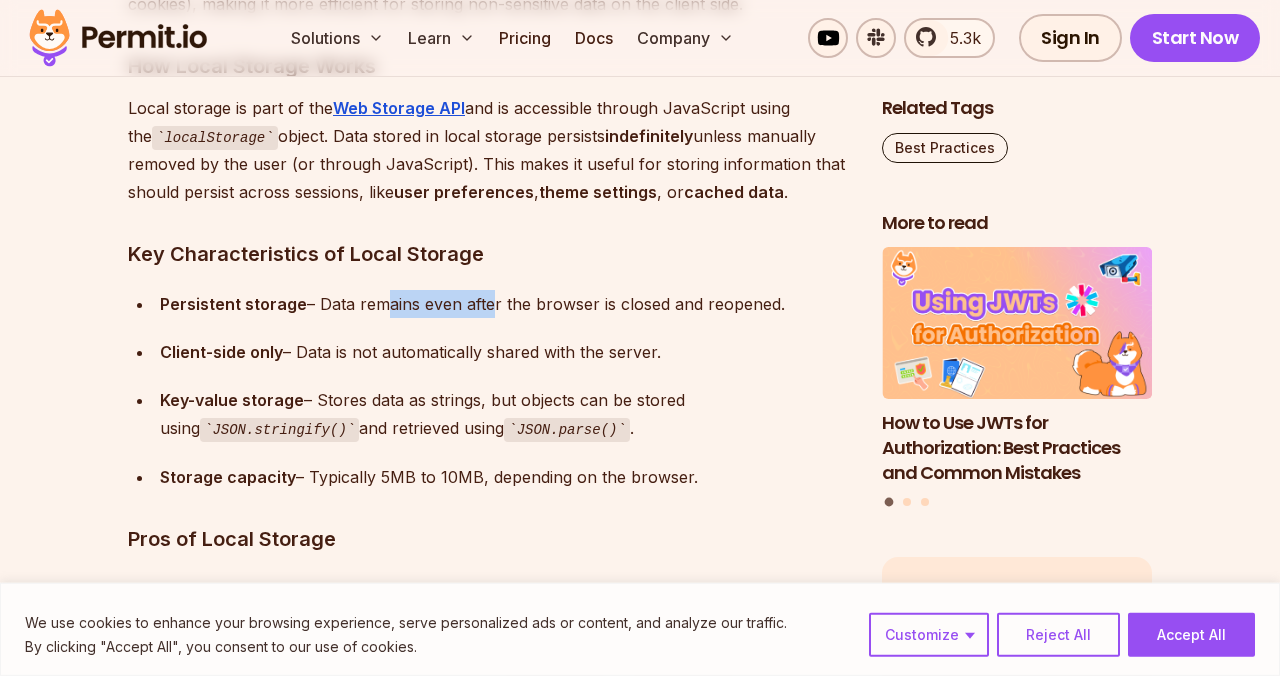 drag, startPoint x: 378, startPoint y: 292, endPoint x: 535, endPoint y: 300, distance: 157.20369 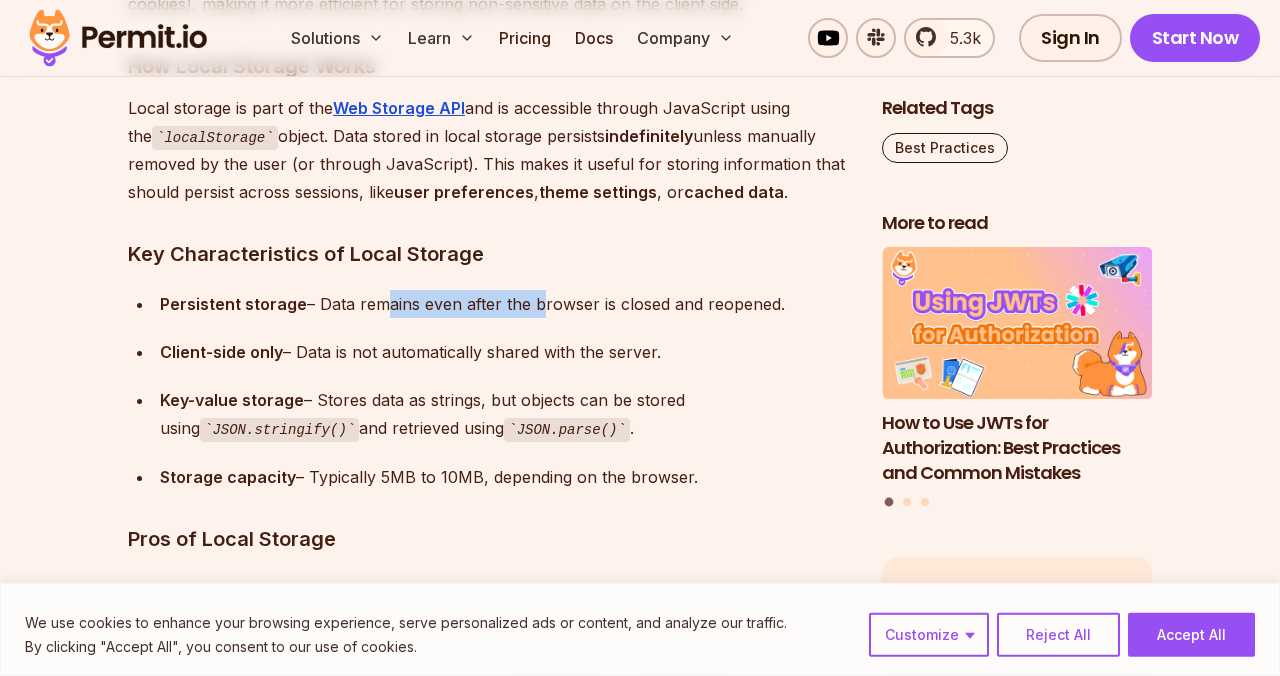 click on "Persistent storage  – Data remains even after the browser is closed and reopened." at bounding box center [505, 304] 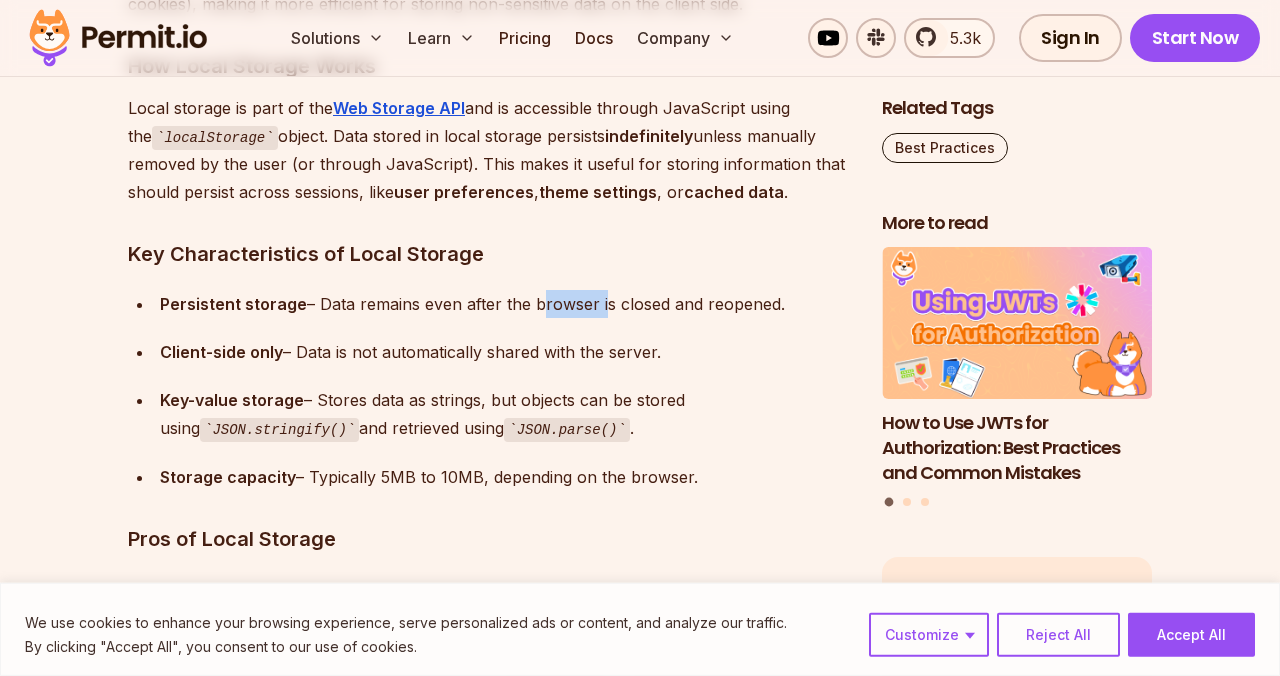 drag, startPoint x: 535, startPoint y: 300, endPoint x: 709, endPoint y: 300, distance: 174 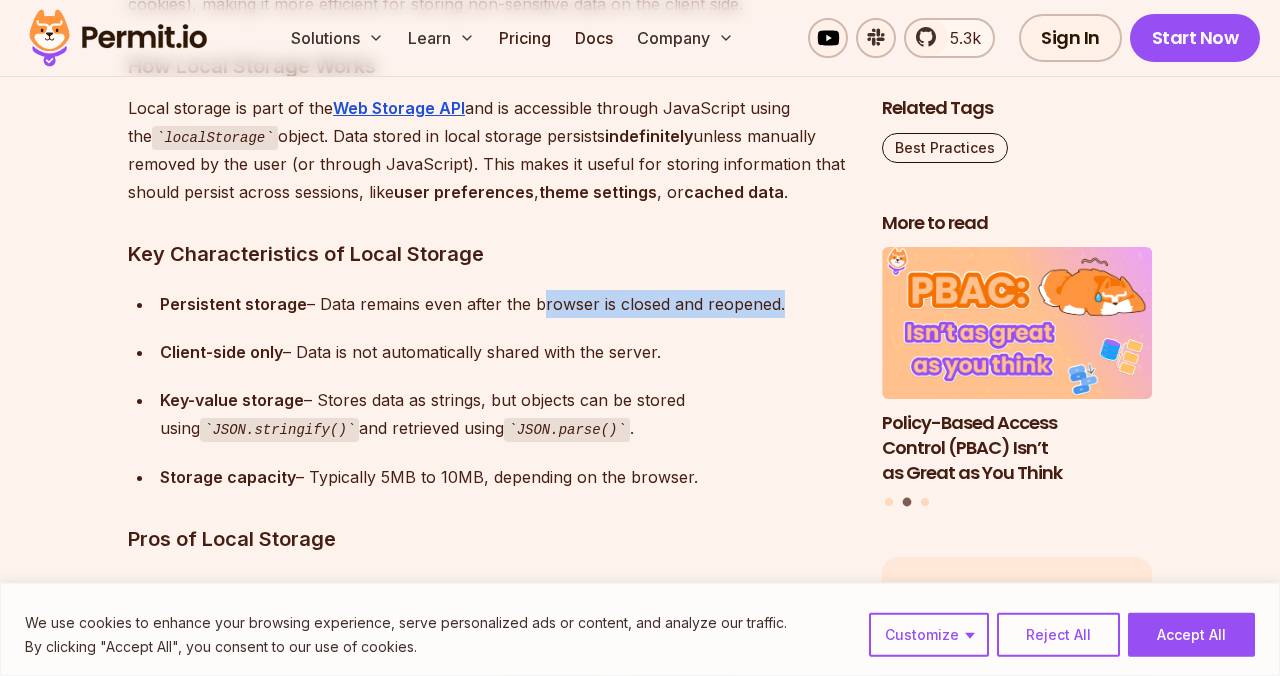 click on "Persistent storage  – Data remains even after the browser is closed and reopened." at bounding box center [505, 304] 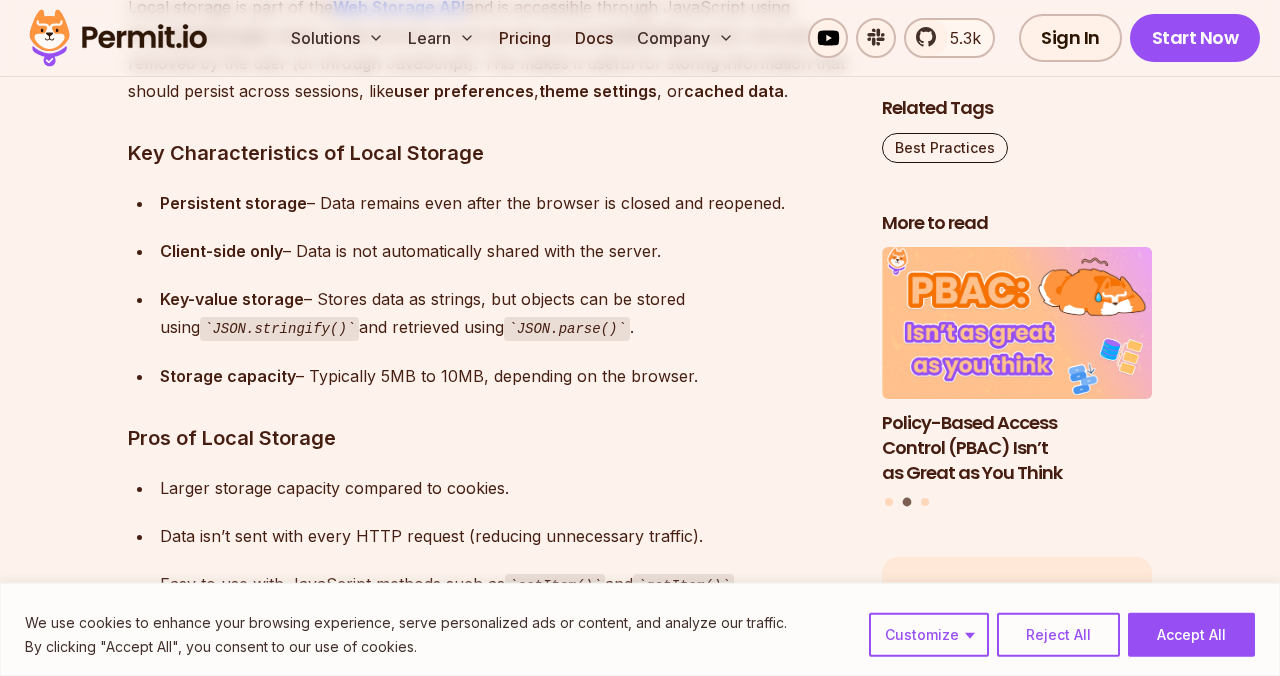 scroll, scrollTop: 3240, scrollLeft: 0, axis: vertical 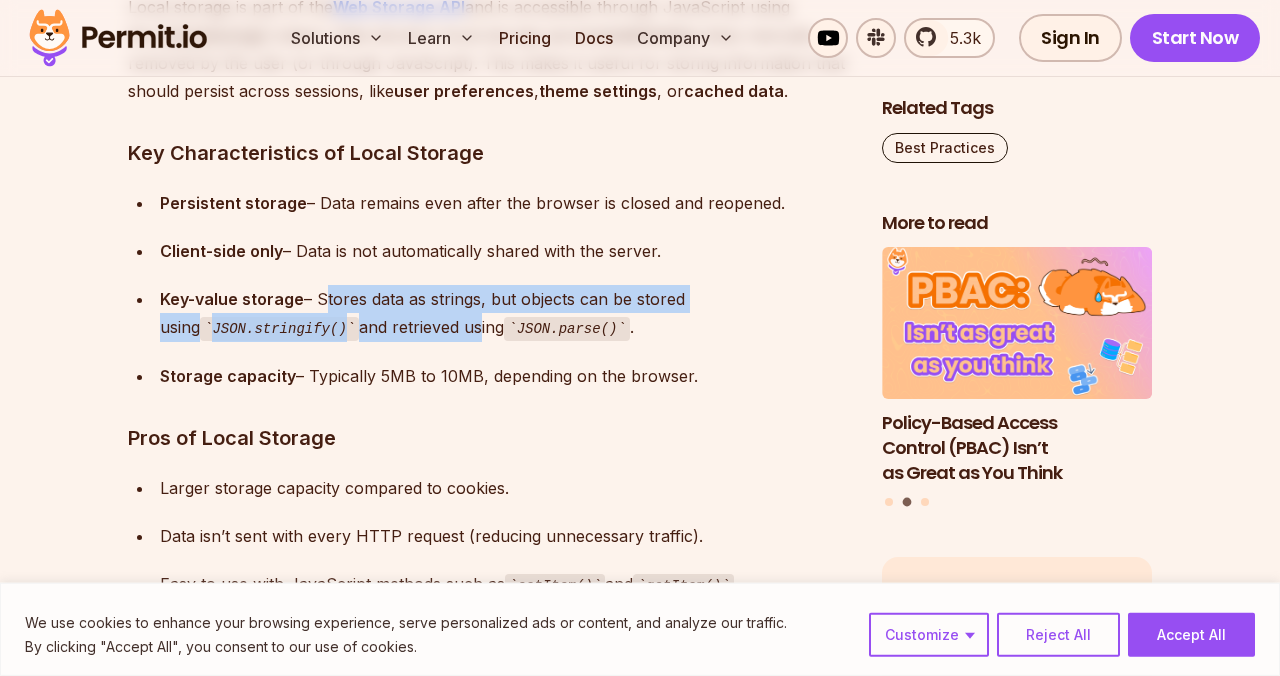 drag, startPoint x: 317, startPoint y: 284, endPoint x: 440, endPoint y: 321, distance: 128.44453 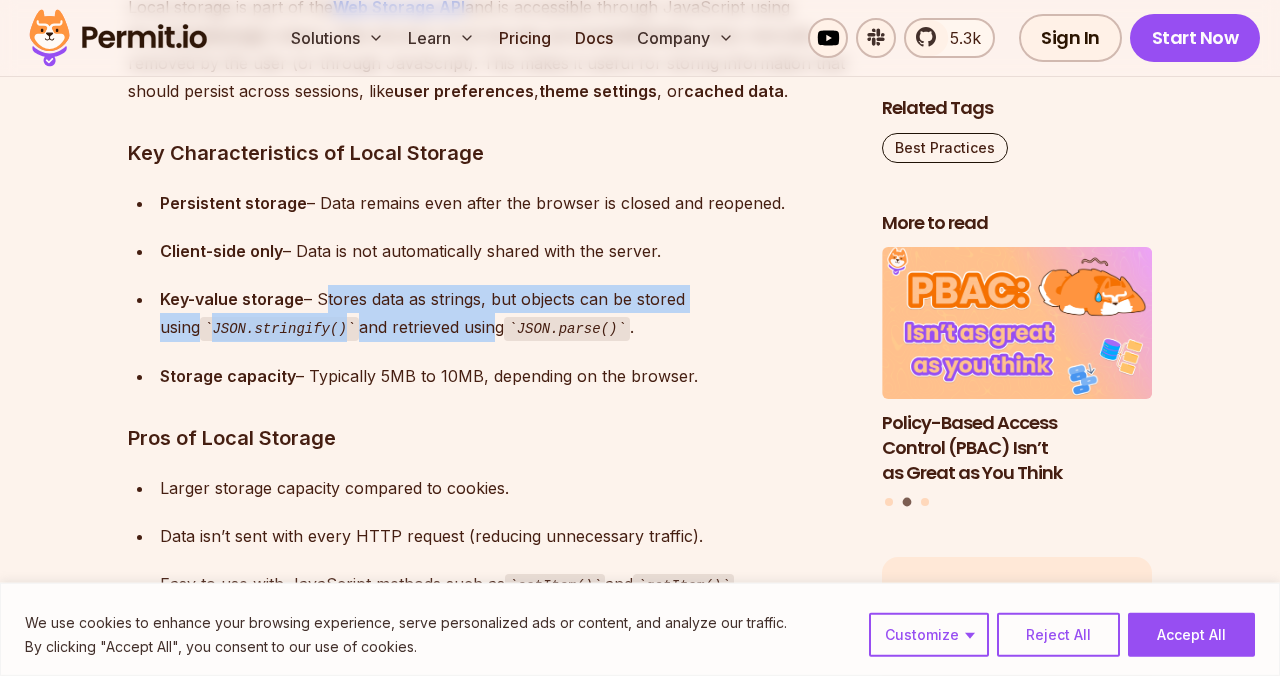 click on "Key-value storage  – Stores data as strings, but objects can be stored using  JSON.stringify()  and retrieved using  JSON.parse() ." at bounding box center (505, 313) 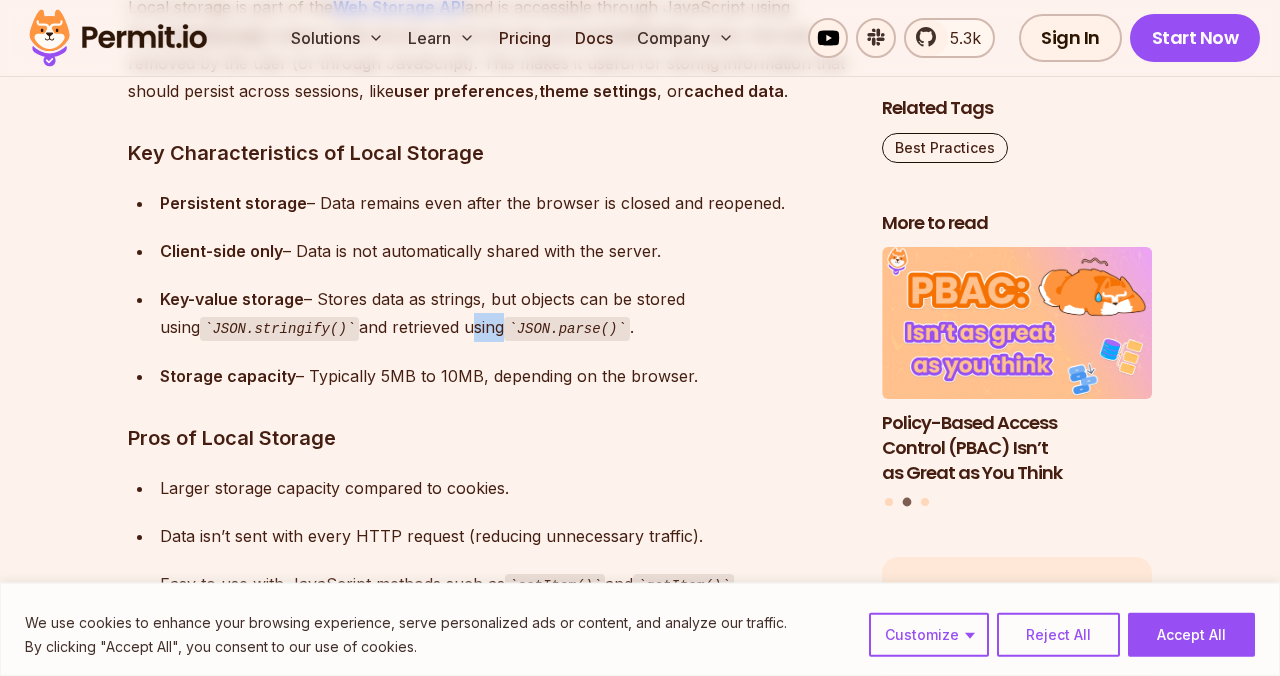 drag, startPoint x: 440, startPoint y: 321, endPoint x: 503, endPoint y: 311, distance: 63.788715 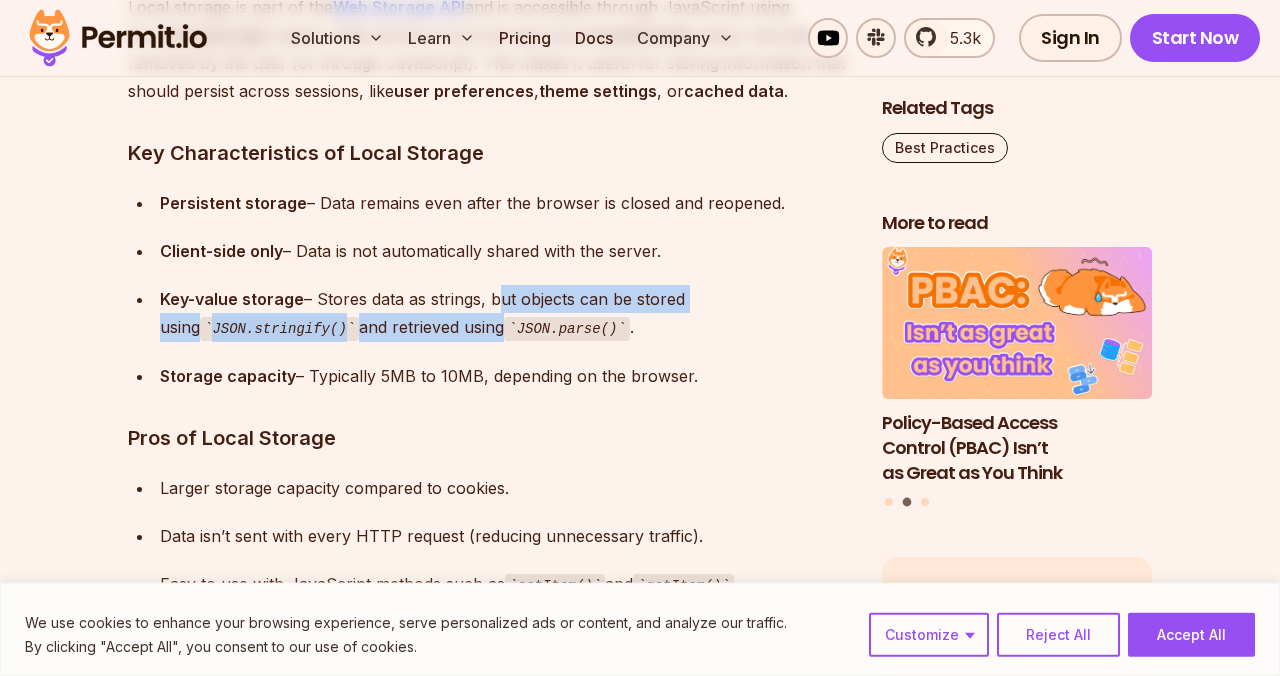 click on "Key-value storage  – Stores data as strings, but objects can be stored using  JSON.stringify()  and retrieved using  JSON.parse() ." at bounding box center [505, 313] 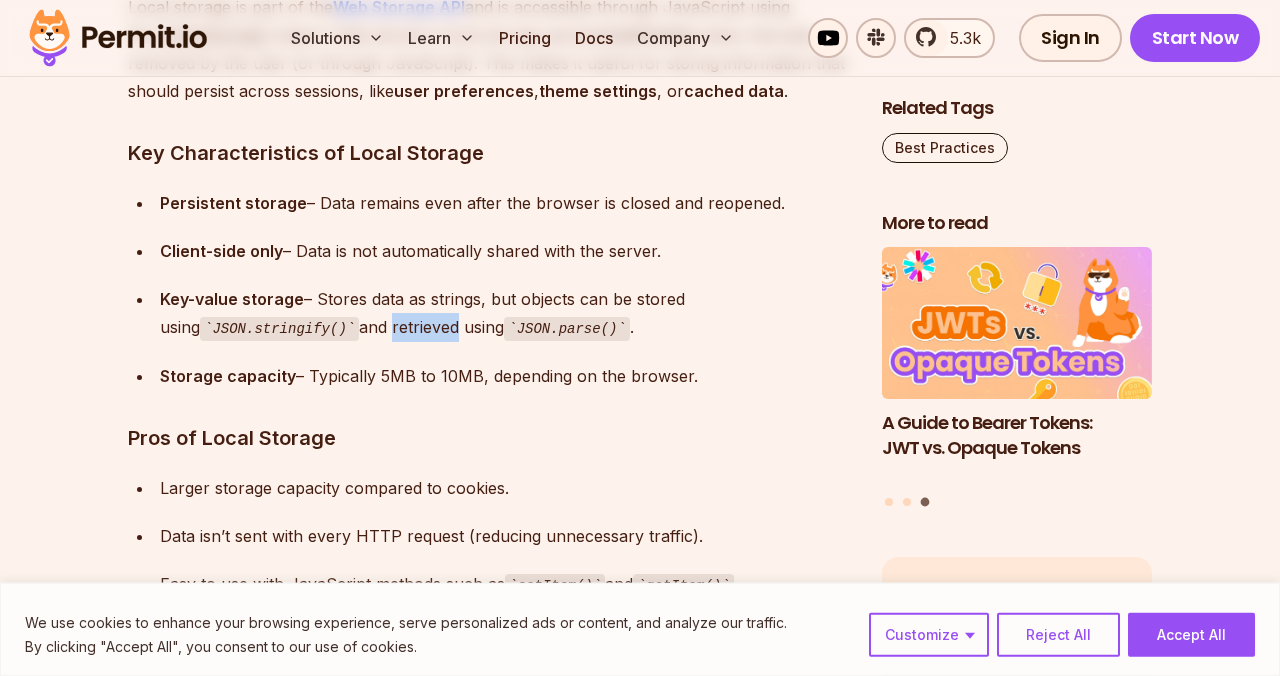 drag, startPoint x: 337, startPoint y: 326, endPoint x: 411, endPoint y: 338, distance: 74.96666 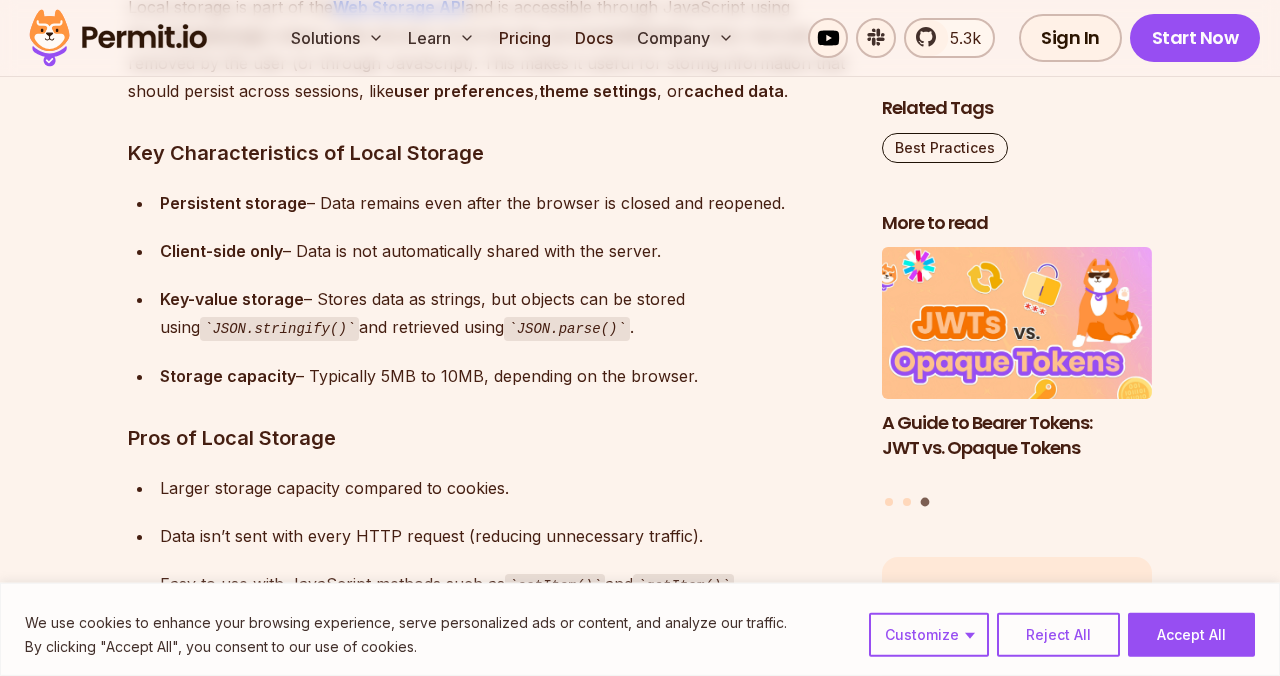 click on "Key-value storage  – Stores data as strings, but objects can be stored using  JSON.stringify()  and retrieved using  JSON.parse() ." at bounding box center [505, 313] 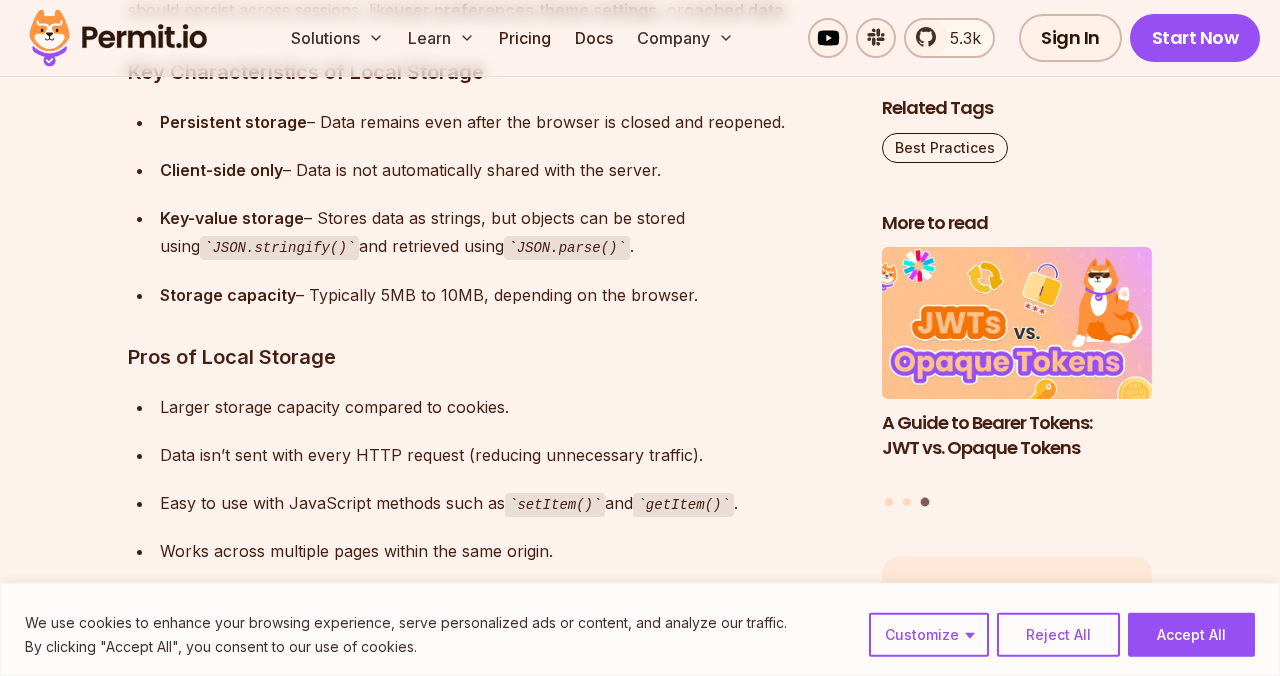 scroll, scrollTop: 3324, scrollLeft: 0, axis: vertical 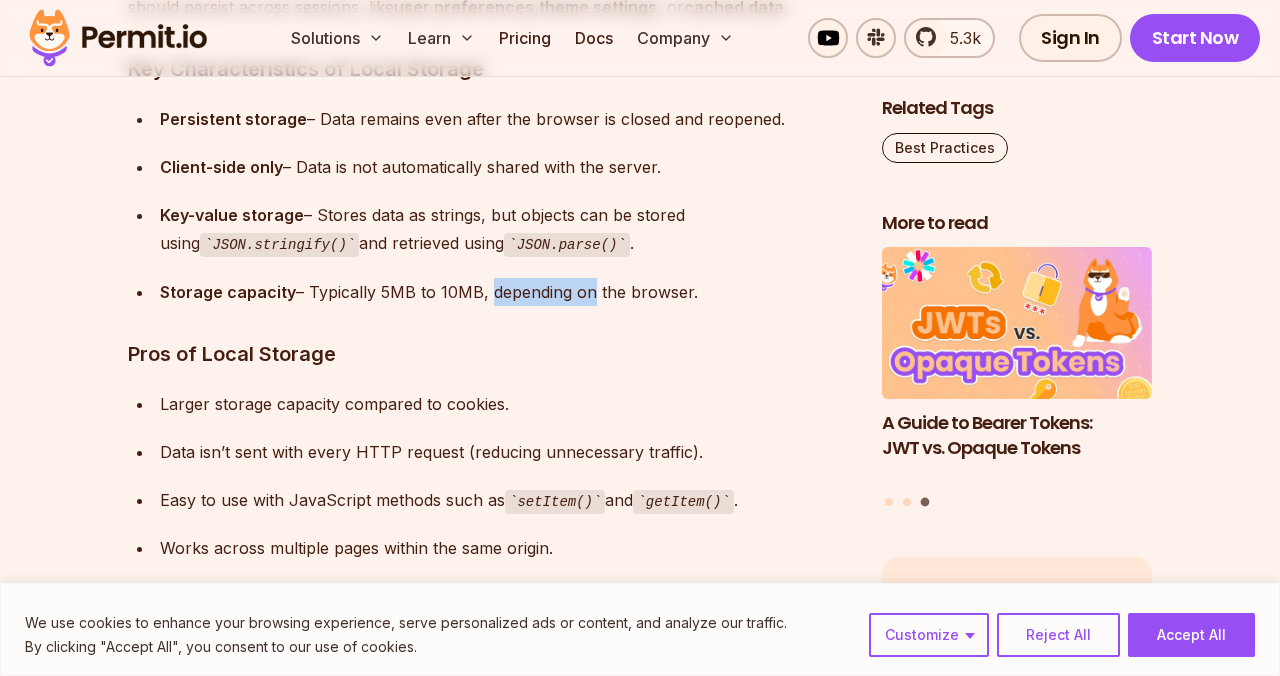 drag, startPoint x: 487, startPoint y: 289, endPoint x: 603, endPoint y: 296, distance: 116.21101 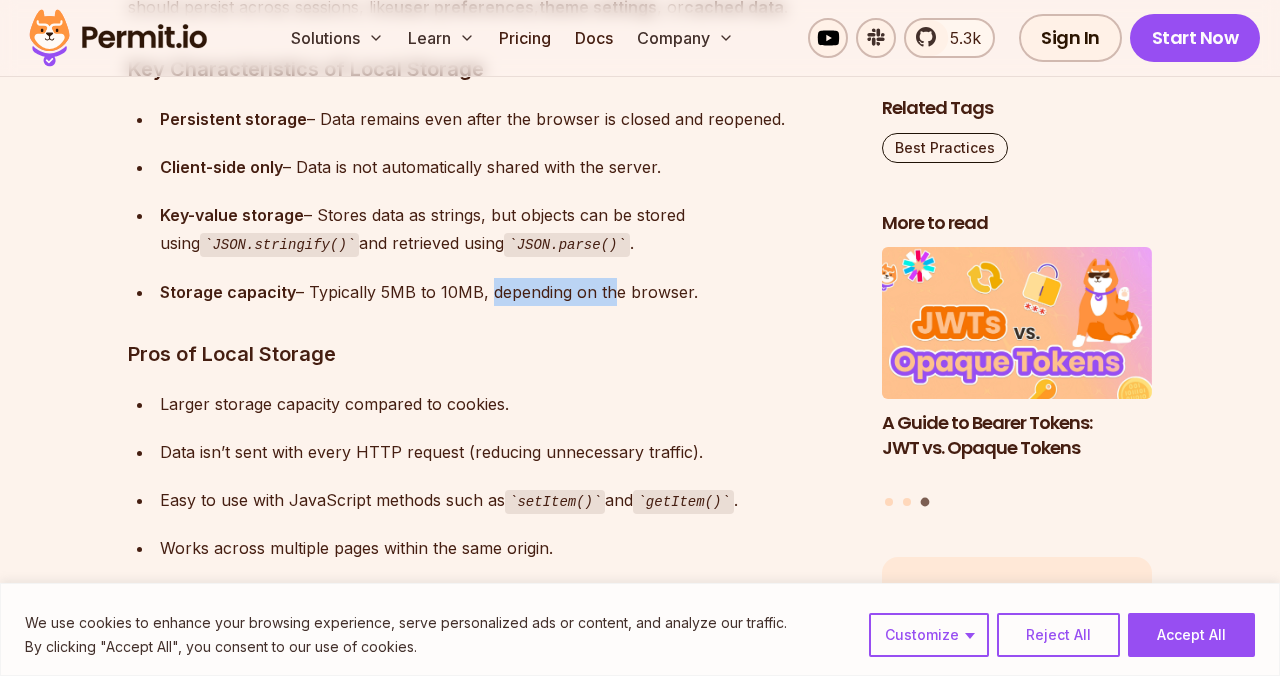 click on "Storage capacity  – Typically 5MB to 10MB, depending on the browser." at bounding box center [505, 292] 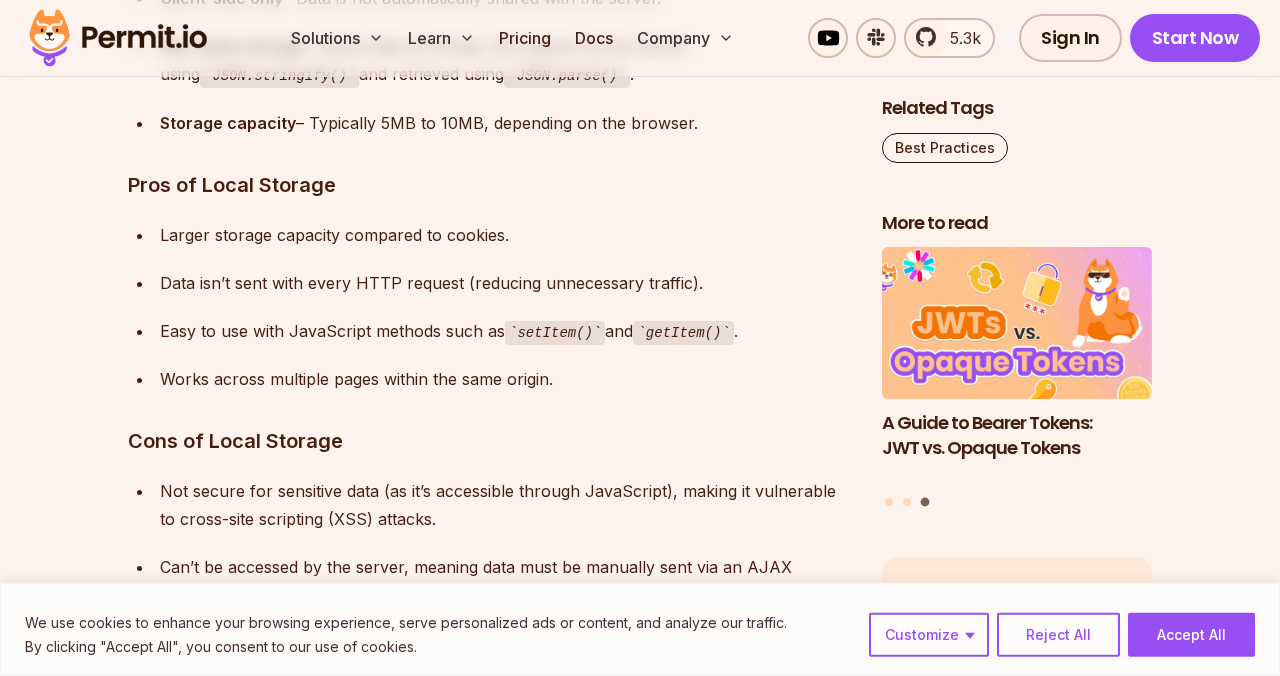 scroll, scrollTop: 3495, scrollLeft: 0, axis: vertical 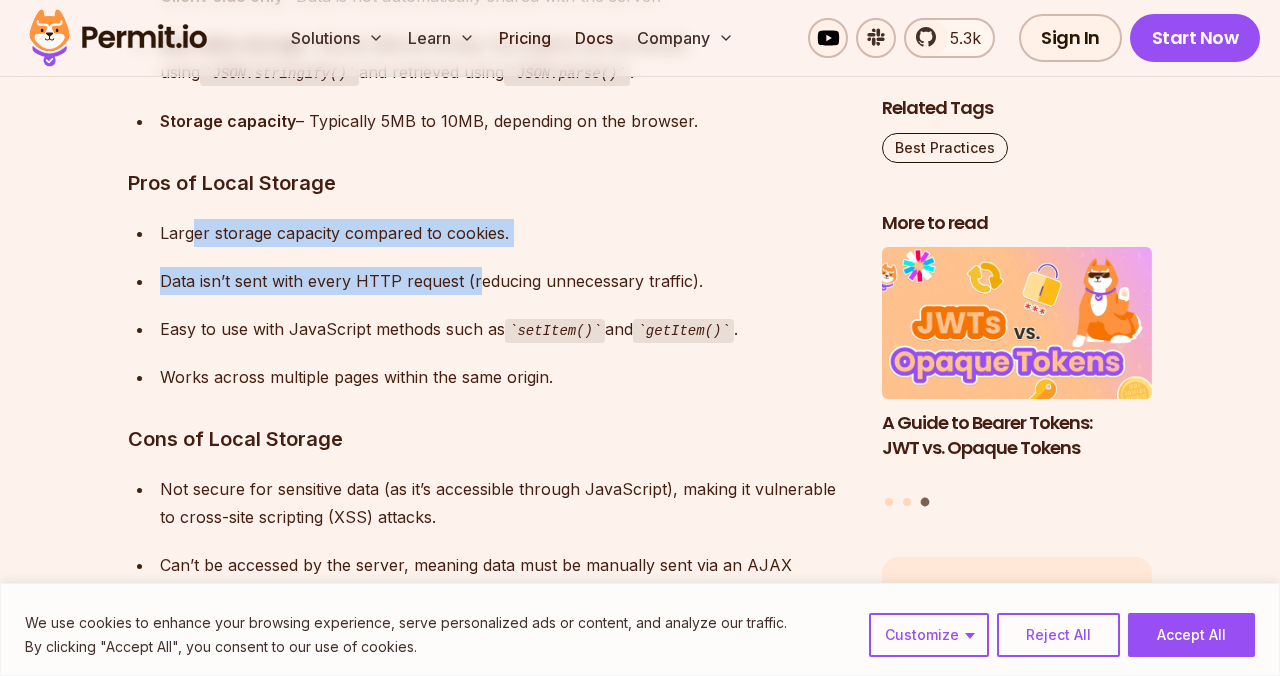 drag, startPoint x: 195, startPoint y: 235, endPoint x: 546, endPoint y: 293, distance: 355.75977 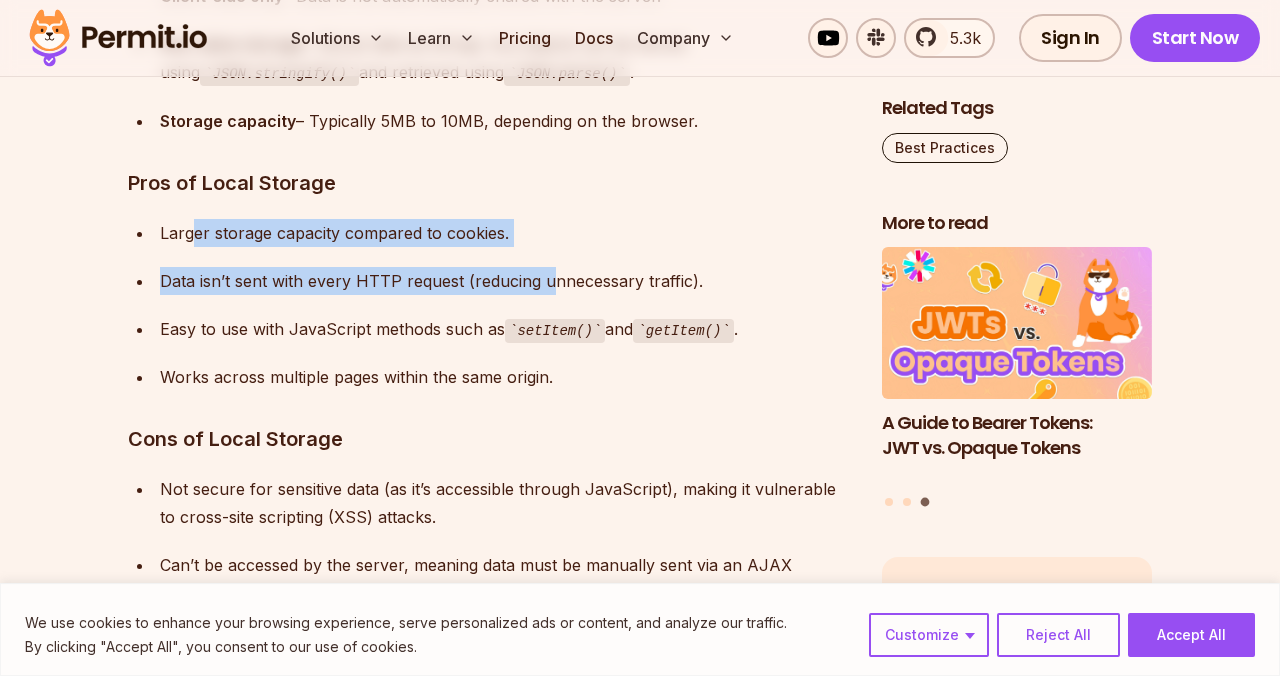 click on "Data isn’t sent with every HTTP request (reducing unnecessary traffic)." at bounding box center (505, 281) 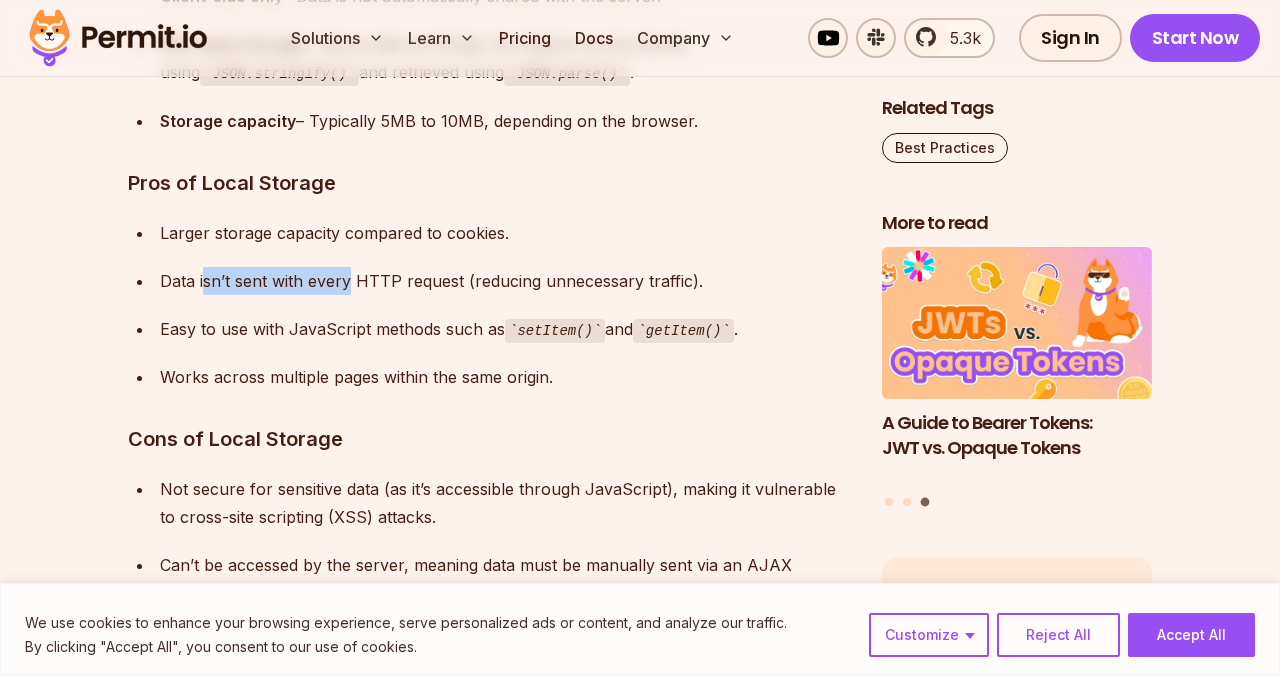 drag, startPoint x: 204, startPoint y: 268, endPoint x: 401, endPoint y: 282, distance: 197.49684 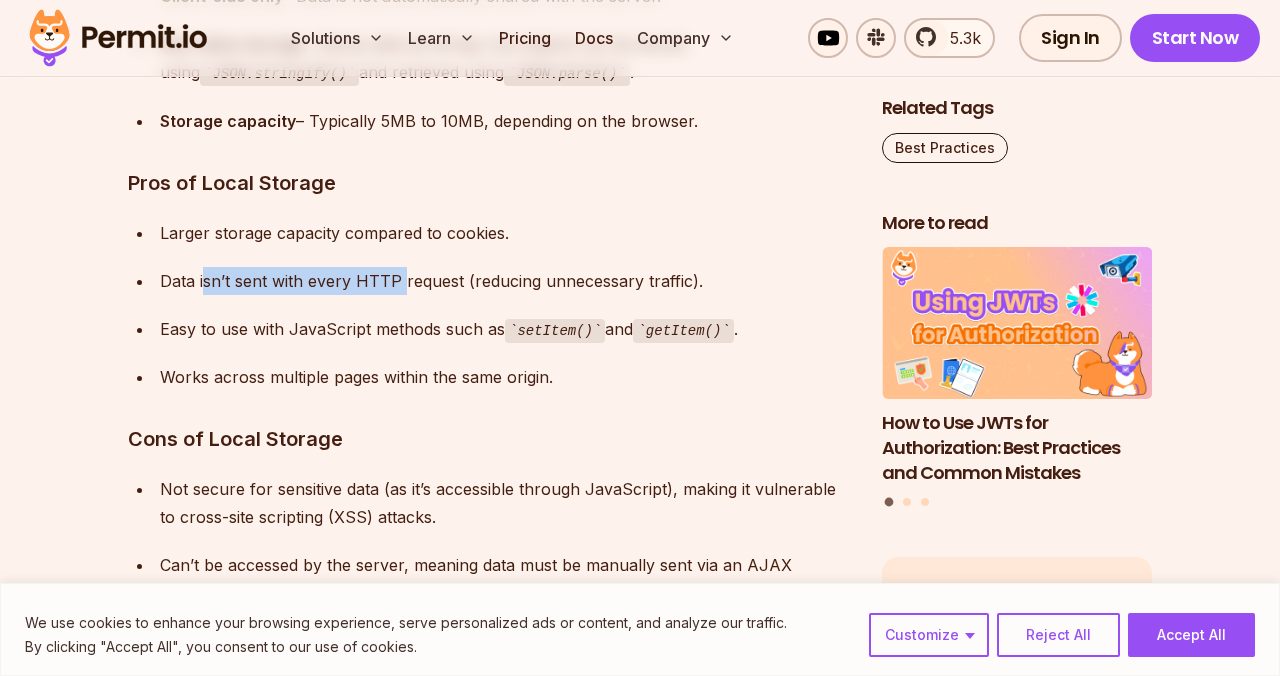 click on "Data isn’t sent with every HTTP request (reducing unnecessary traffic)." at bounding box center (505, 281) 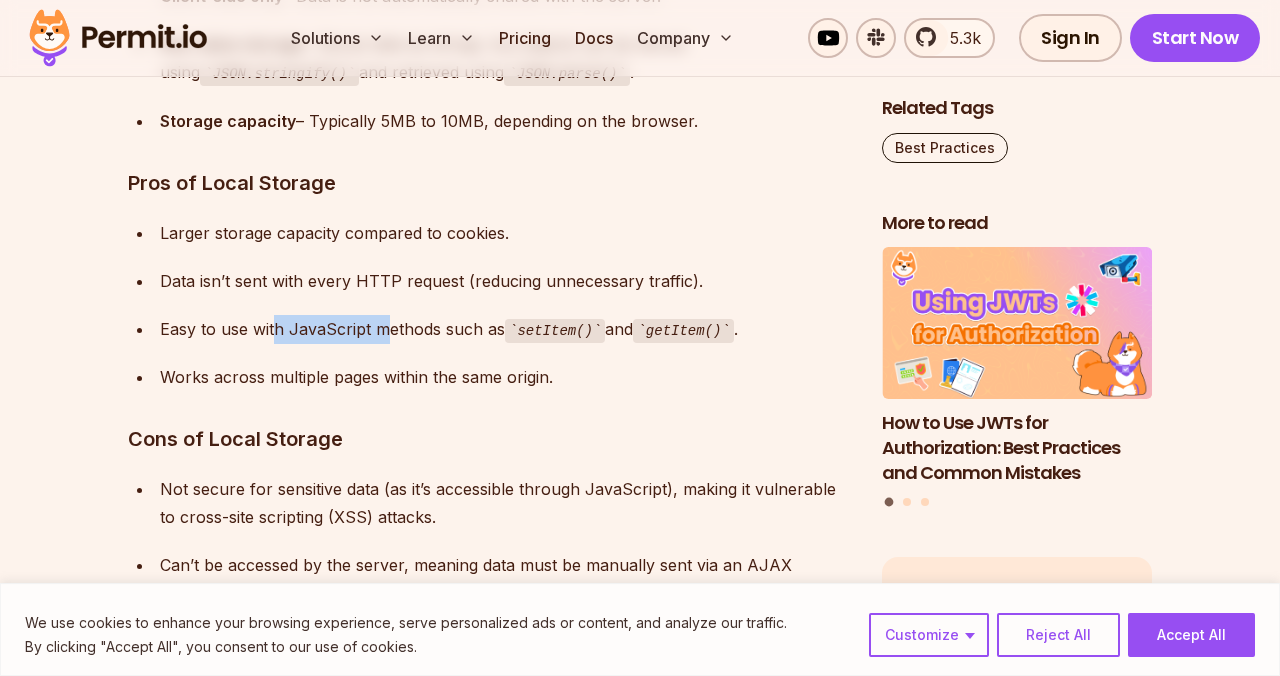drag, startPoint x: 276, startPoint y: 313, endPoint x: 403, endPoint y: 327, distance: 127.769325 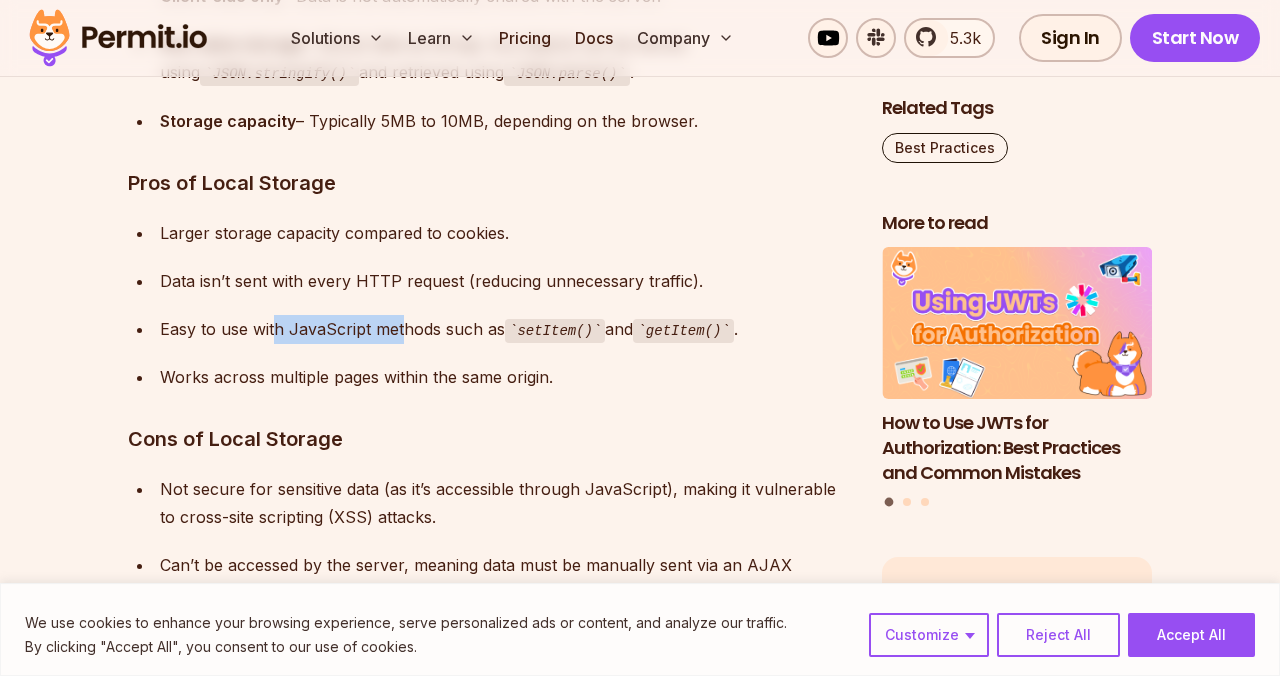 click on "Easy to use with JavaScript methods such as  setItem()  and  getItem() ." at bounding box center [505, 329] 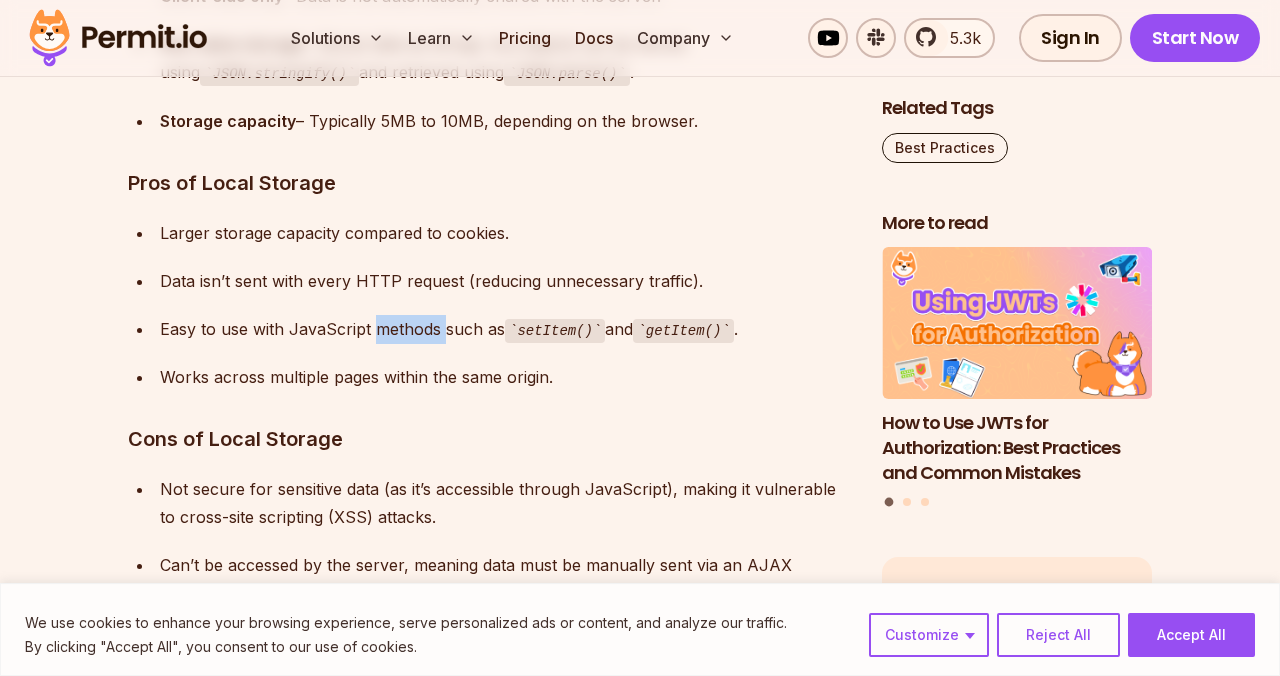 drag, startPoint x: 403, startPoint y: 327, endPoint x: 557, endPoint y: 334, distance: 154.15901 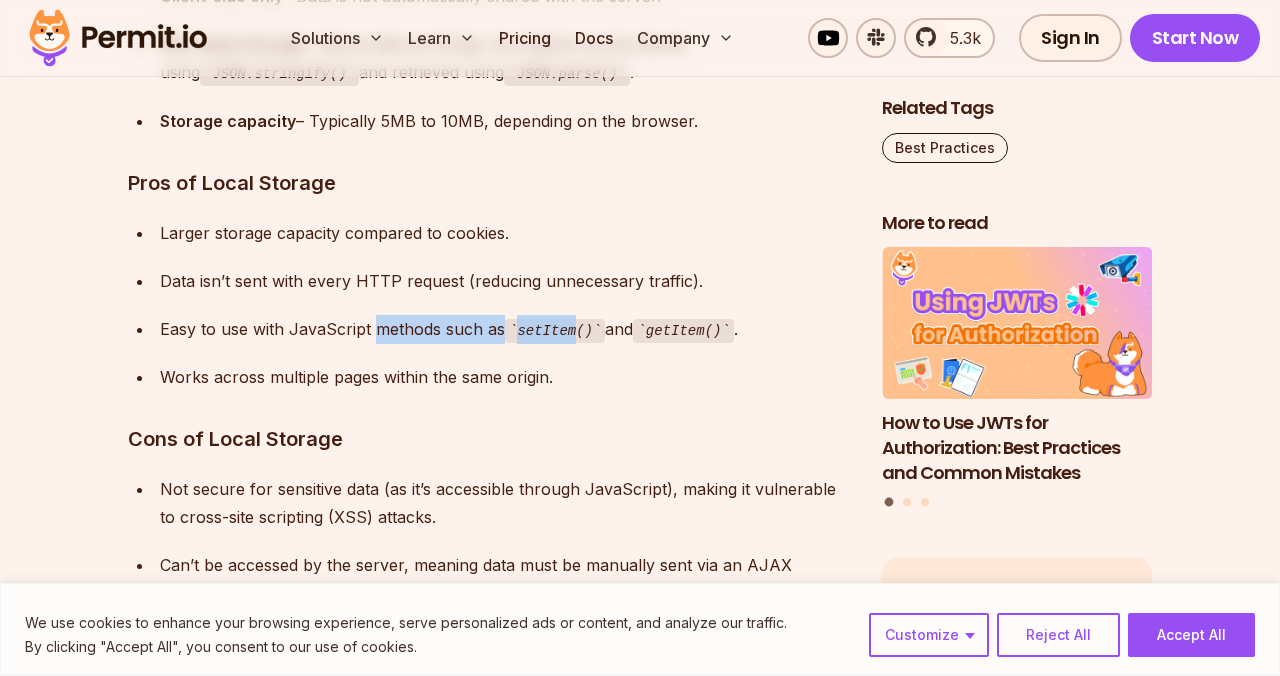click on "setItem()" at bounding box center (555, 331) 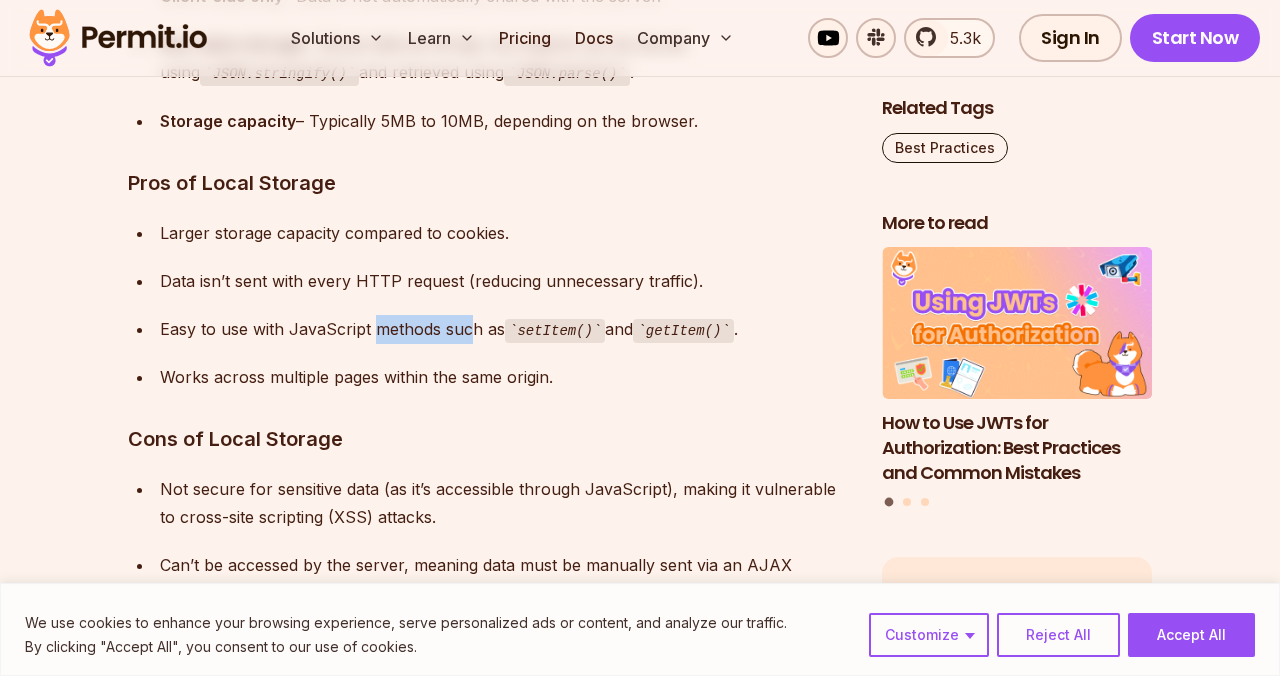 drag, startPoint x: 377, startPoint y: 318, endPoint x: 476, endPoint y: 328, distance: 99.50377 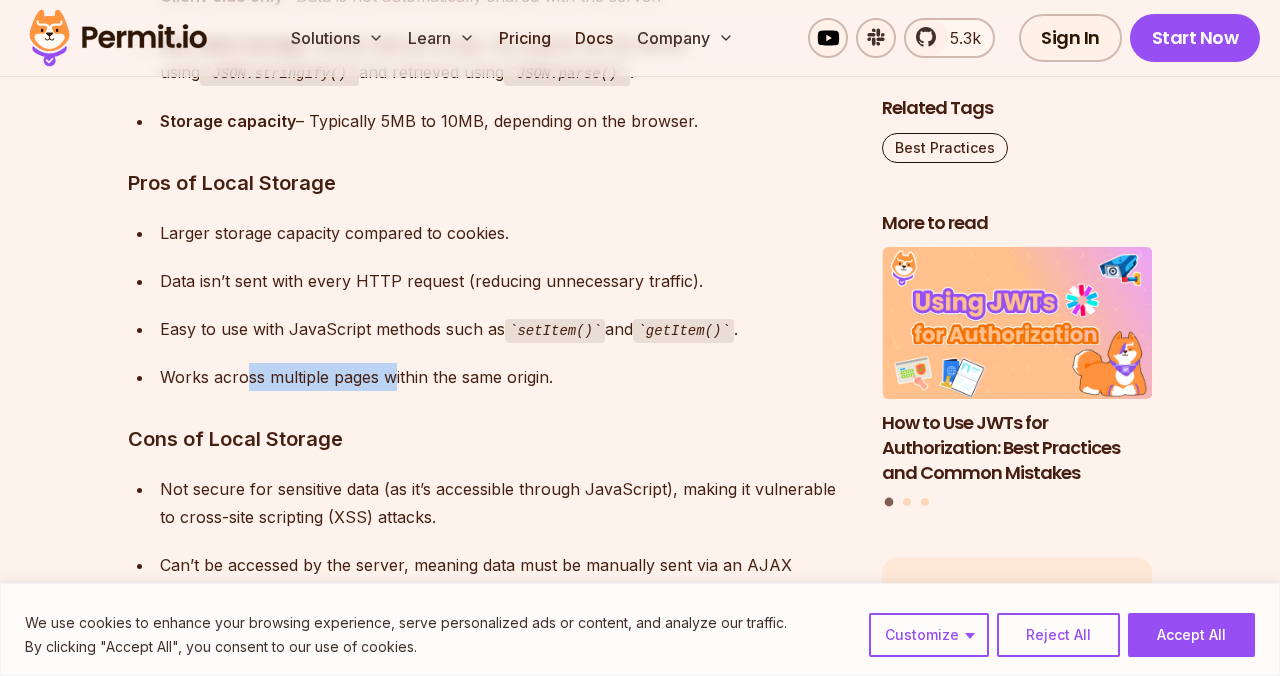 drag, startPoint x: 247, startPoint y: 368, endPoint x: 420, endPoint y: 388, distance: 174.15224 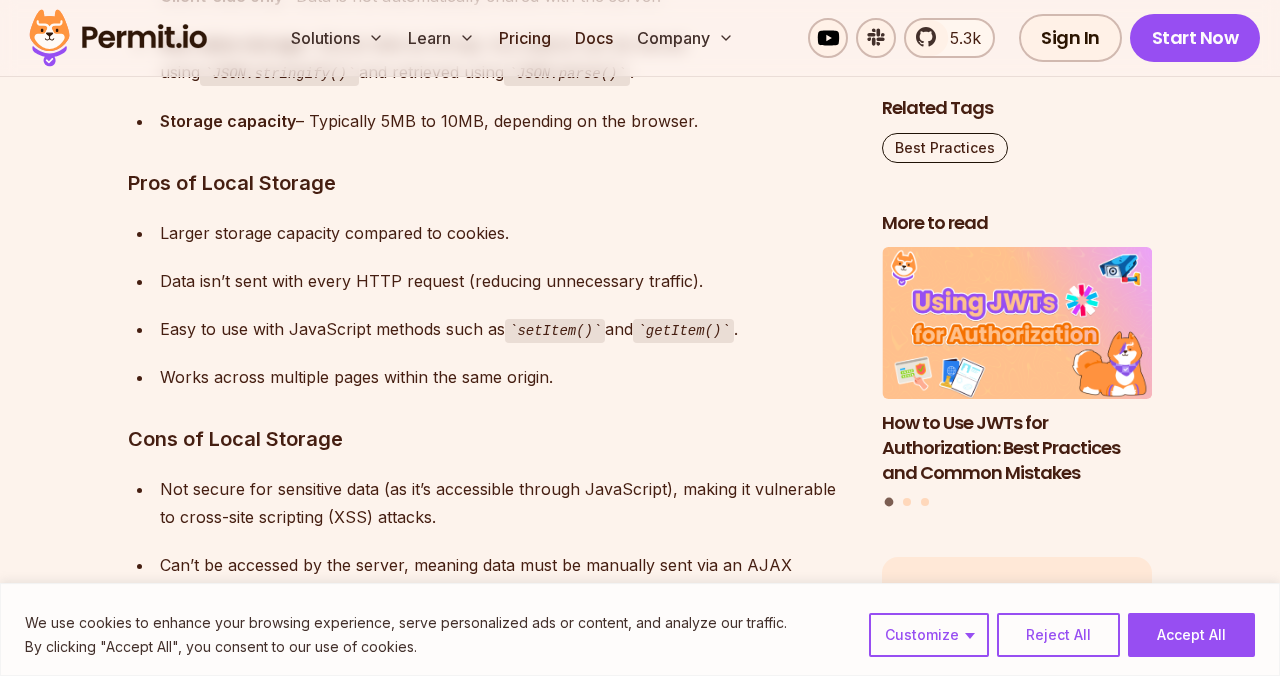 click on "Works across multiple pages within the same origin." at bounding box center (505, 377) 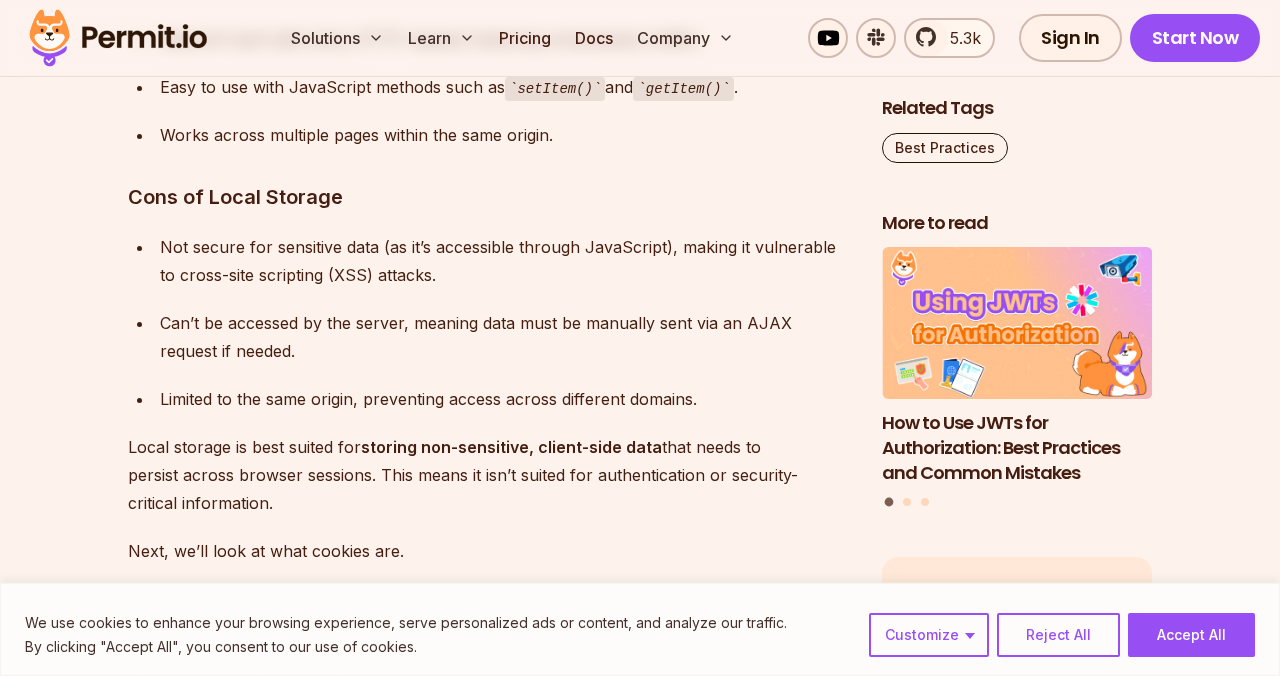 scroll, scrollTop: 3737, scrollLeft: 0, axis: vertical 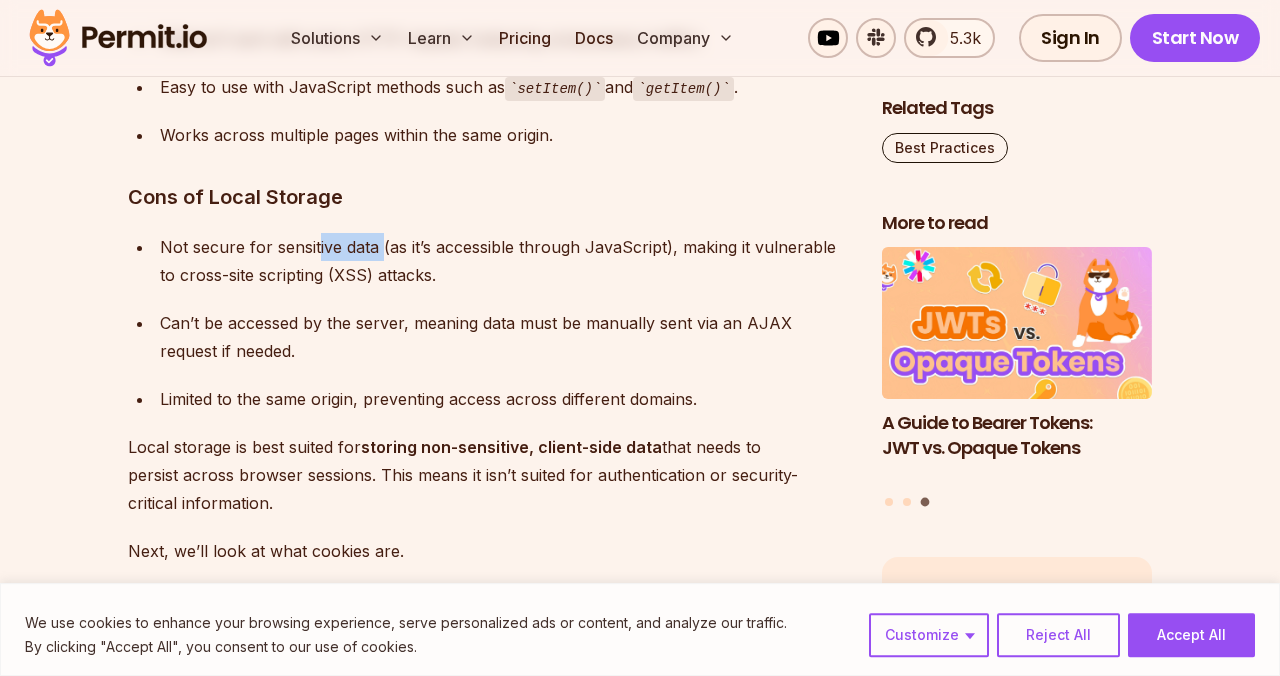drag, startPoint x: 318, startPoint y: 248, endPoint x: 384, endPoint y: 250, distance: 66.0303 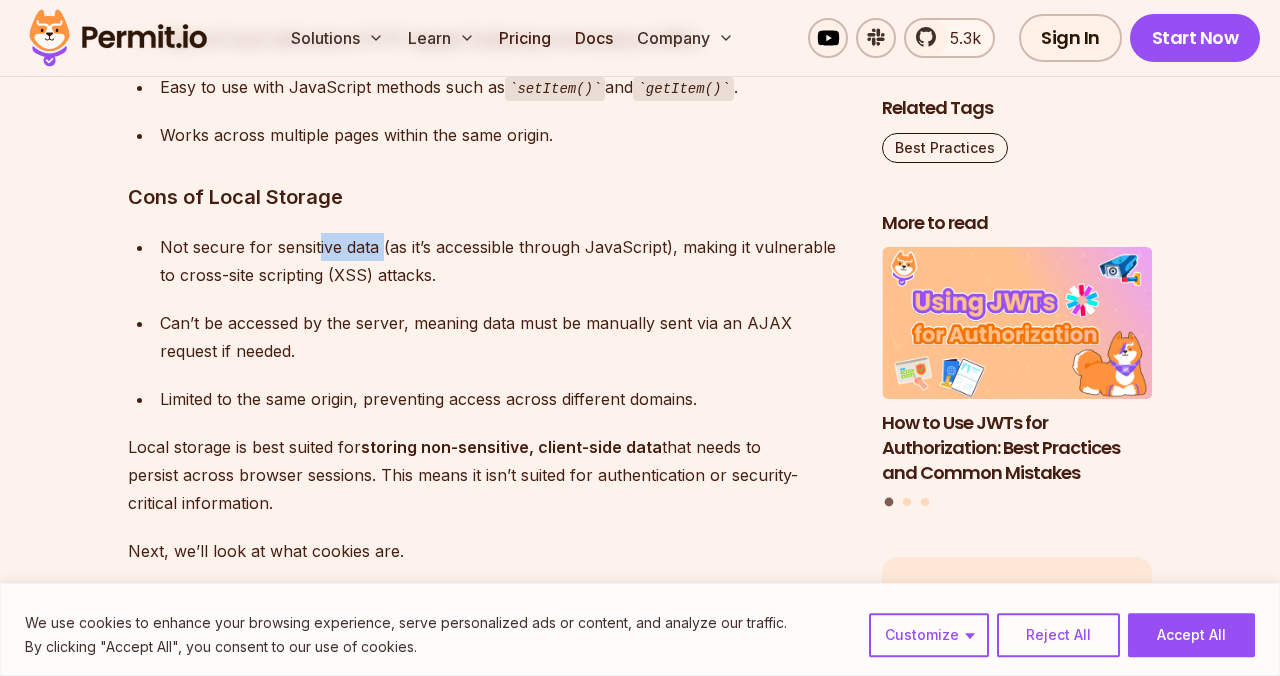 click on "Not secure for sensitive data (as it’s accessible through JavaScript), making it vulnerable to cross-site scripting (XSS) attacks." at bounding box center [505, 261] 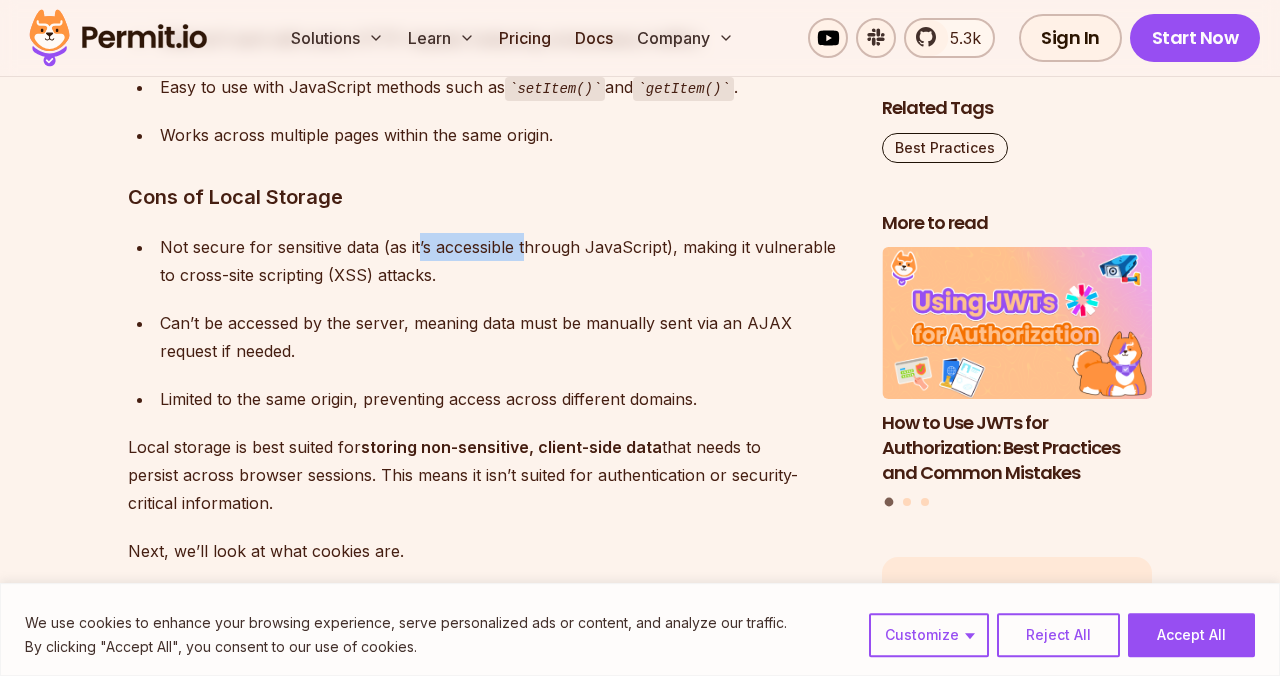 drag, startPoint x: 417, startPoint y: 250, endPoint x: 529, endPoint y: 242, distance: 112.28535 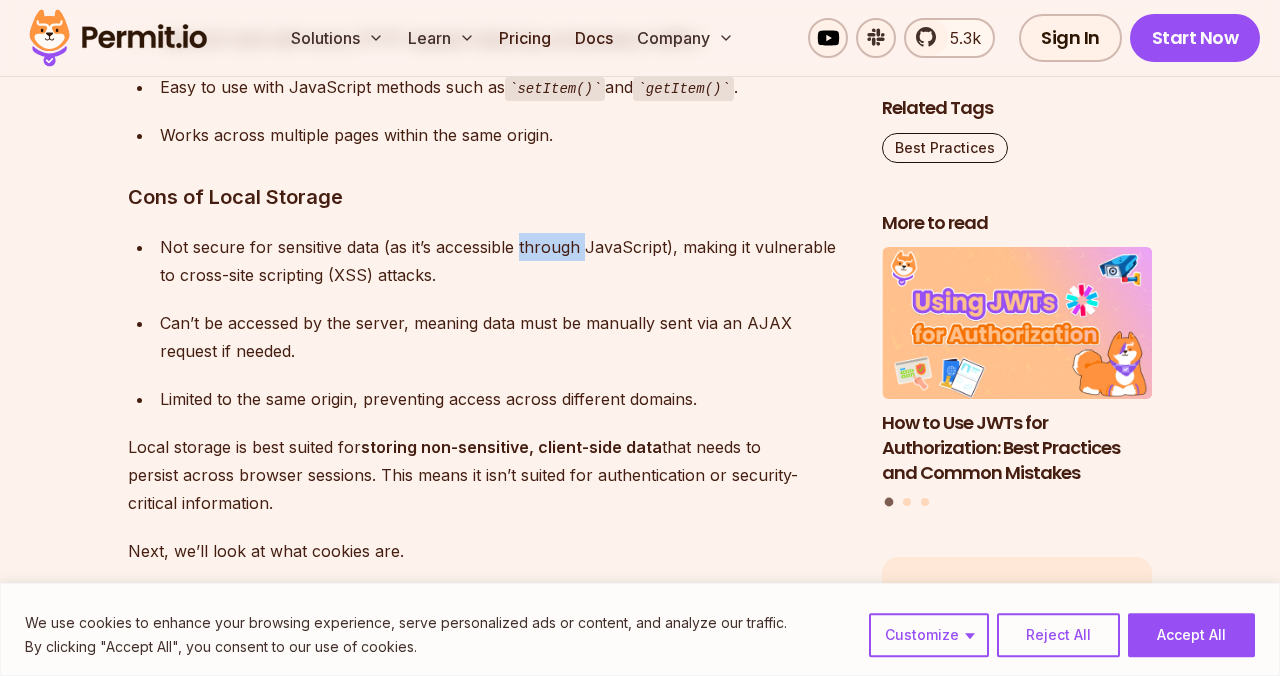 drag, startPoint x: 529, startPoint y: 242, endPoint x: 618, endPoint y: 231, distance: 89.6772 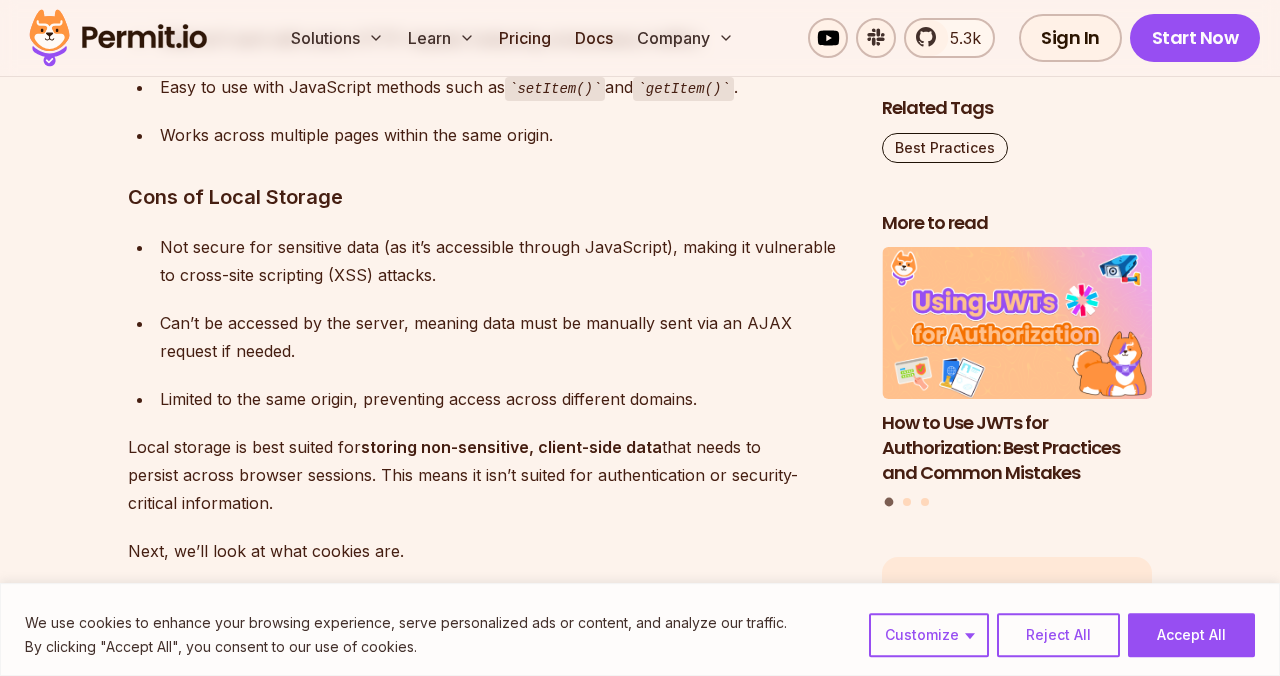 click on "Managing and storing data in the browser efficiently is a crucial aspect of building web applications in terms of performance, user experience, and security. Web developers often rely on  client-side storage  solutions like  cookies  and  local storage  to save user preferences, authentication tokens, and other essential data. But what exactly is  the difference between cookies and local storage ? When should you use one over the other? And how do security concerns impact your choice? Both cookies and local storage allow websites to store information on a user’s browser, but  they serve different purposes and come with unique benefits and drawbacks . Understanding these differences can help you make informed decisions about which storage mechanism to use in various scenarios. In this article, we’ll break down: What cookies and local storage are How they work Their pros and cons A direct comparison between them Best practices for using each securely You can watch our video version of this article here: The" at bounding box center [489, 3137] 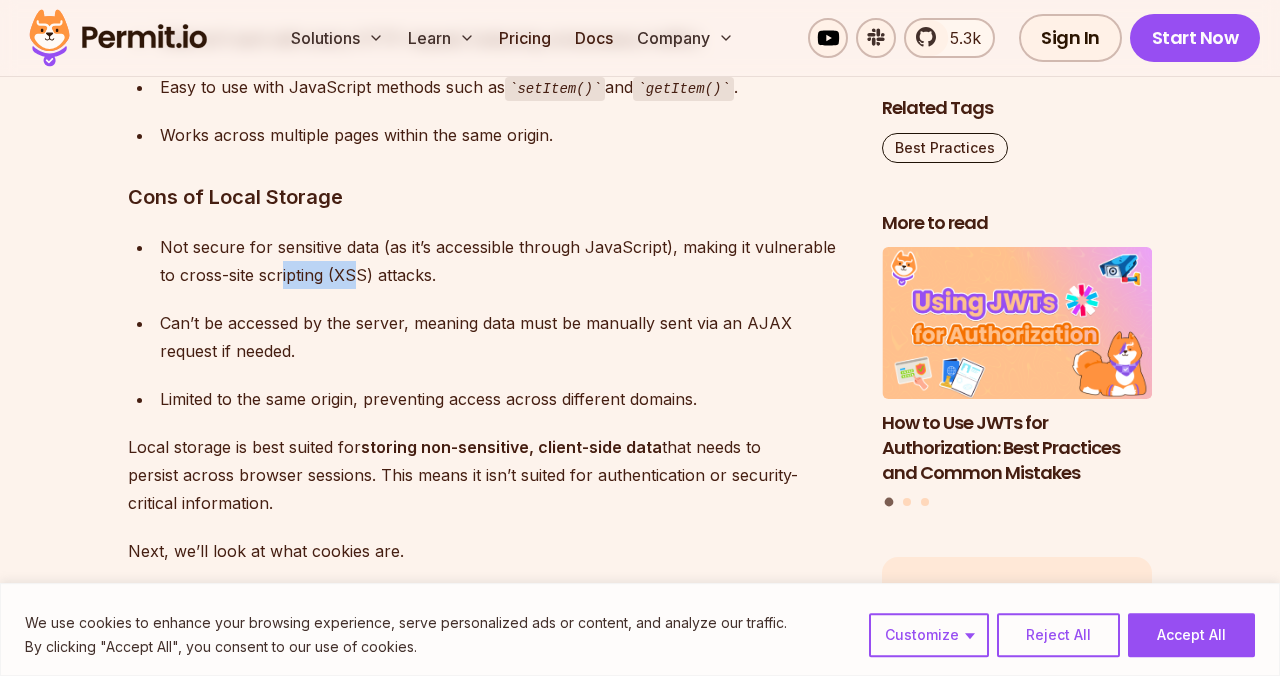 drag, startPoint x: 261, startPoint y: 286, endPoint x: 334, endPoint y: 283, distance: 73.061615 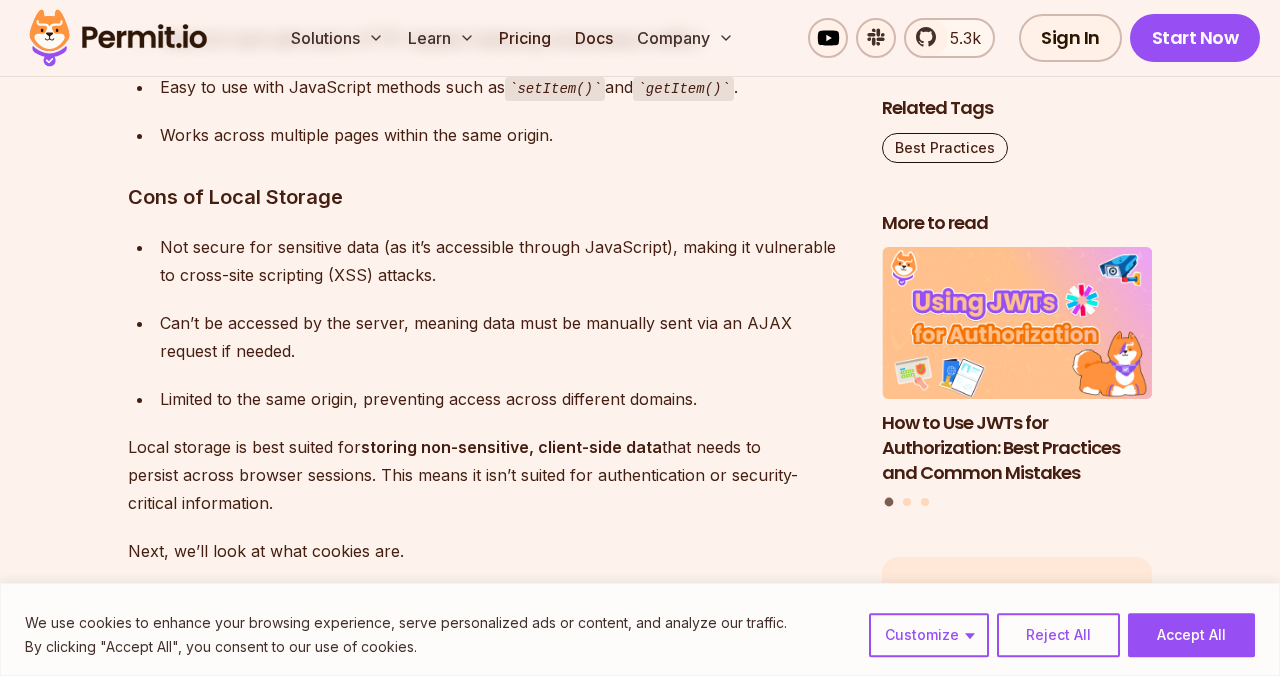click on "Not secure for sensitive data (as it’s accessible through JavaScript), making it vulnerable to cross-site scripting (XSS) attacks." at bounding box center (505, 261) 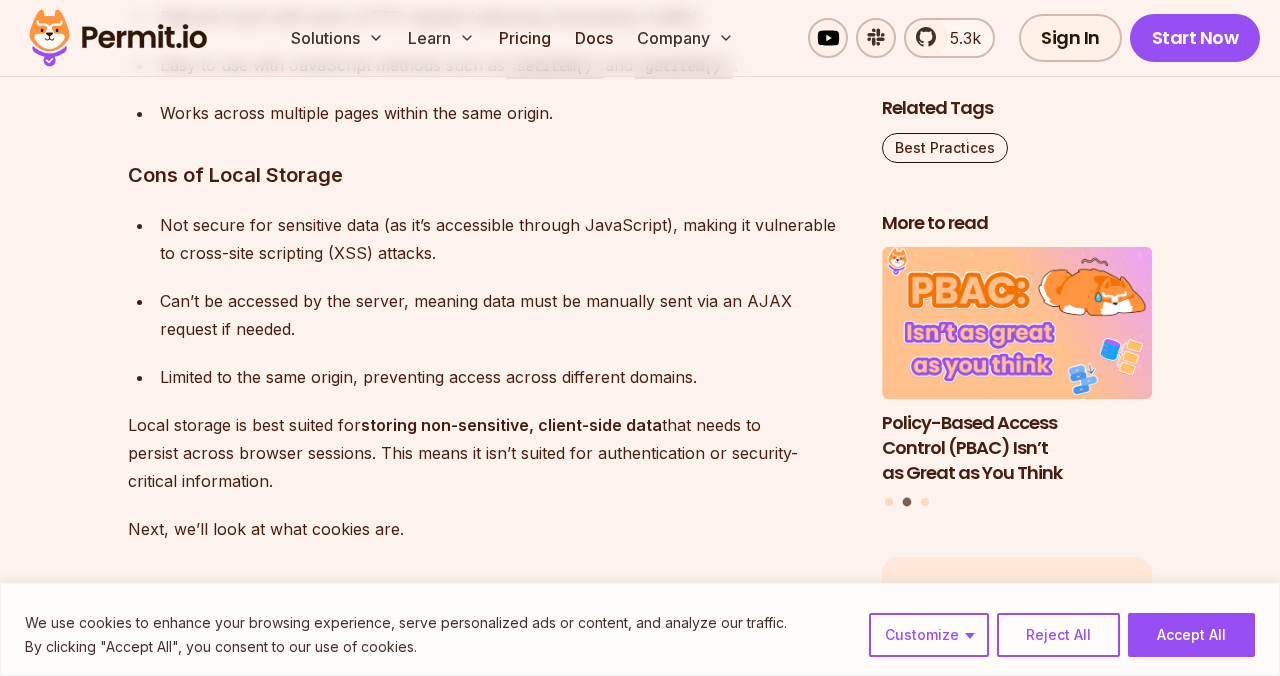 scroll, scrollTop: 3762, scrollLeft: 0, axis: vertical 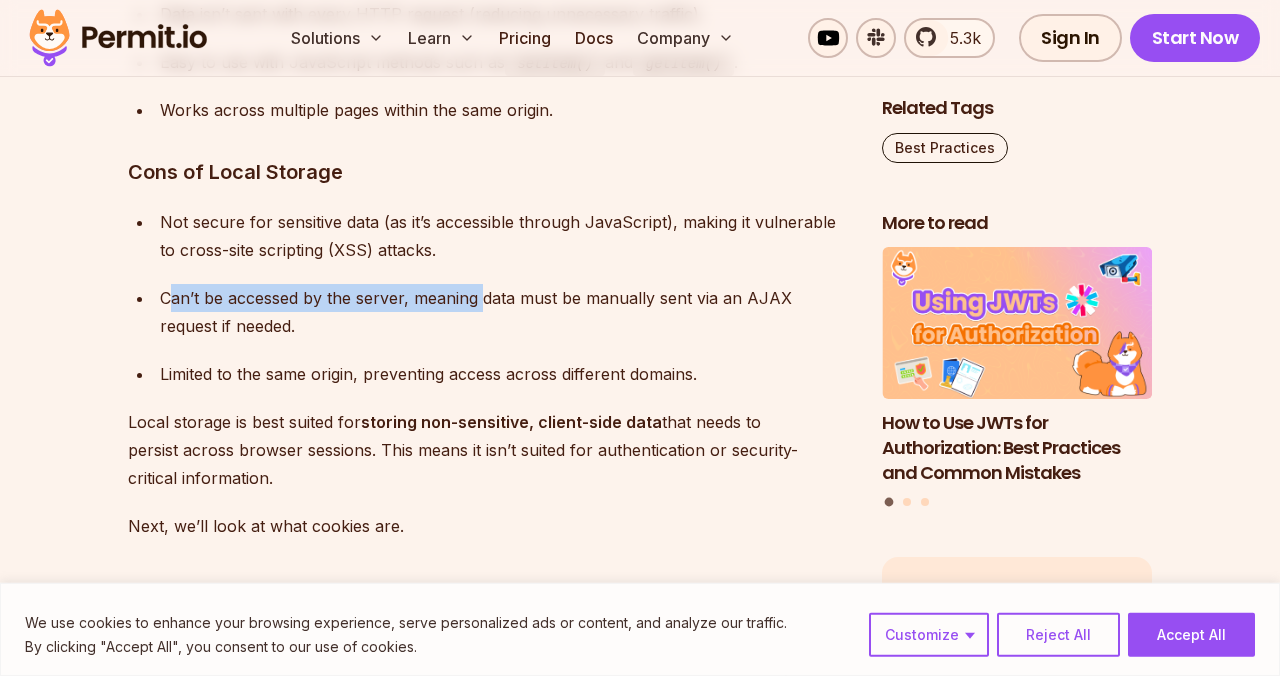 drag, startPoint x: 175, startPoint y: 302, endPoint x: 482, endPoint y: 303, distance: 307.00162 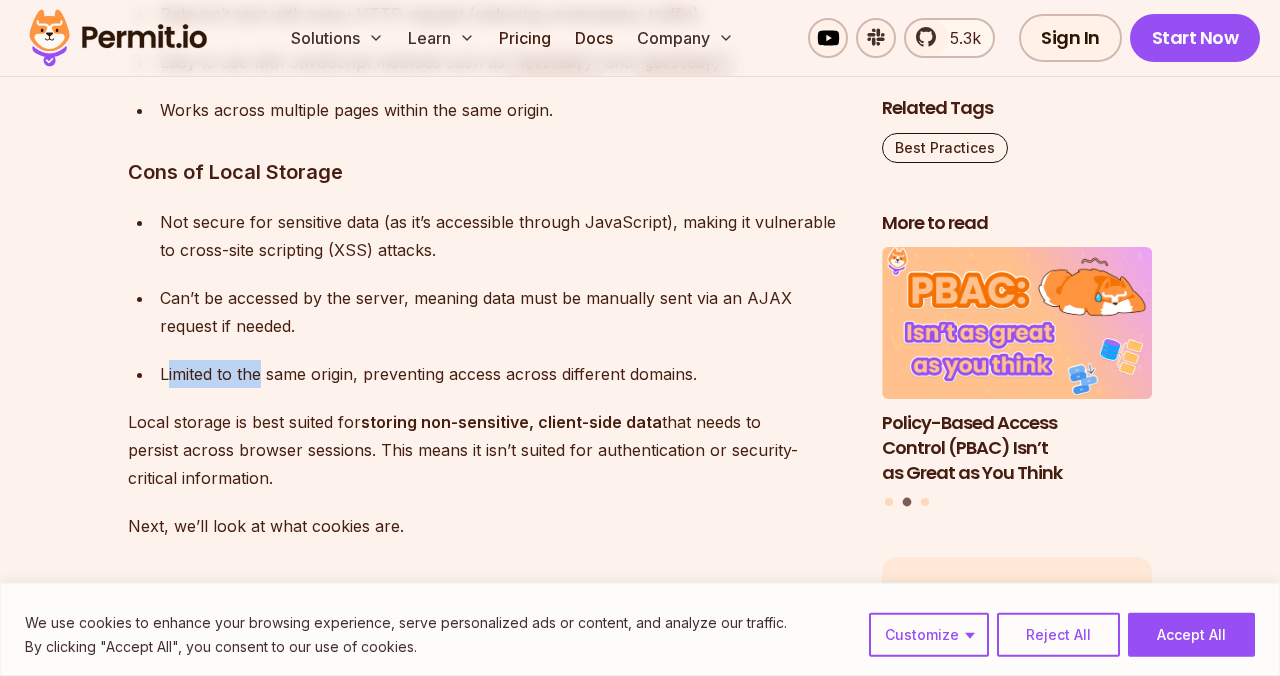 drag, startPoint x: 166, startPoint y: 374, endPoint x: 277, endPoint y: 368, distance: 111.16204 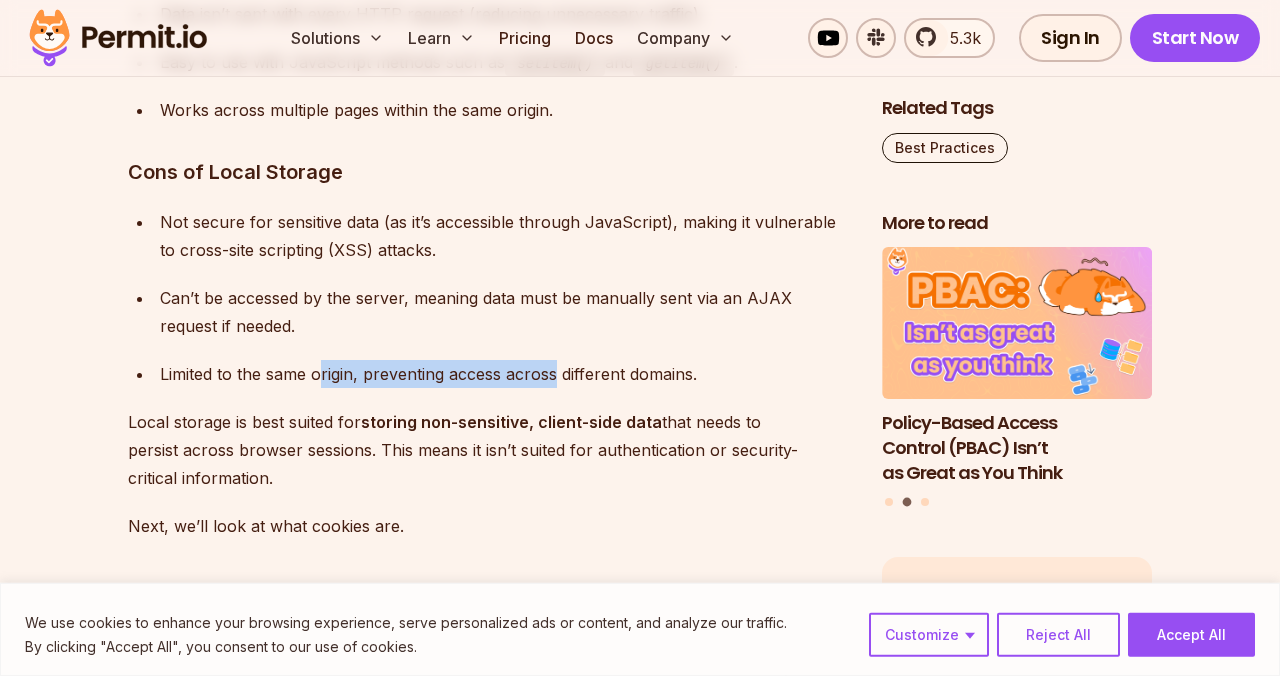 drag, startPoint x: 324, startPoint y: 368, endPoint x: 565, endPoint y: 365, distance: 241.01868 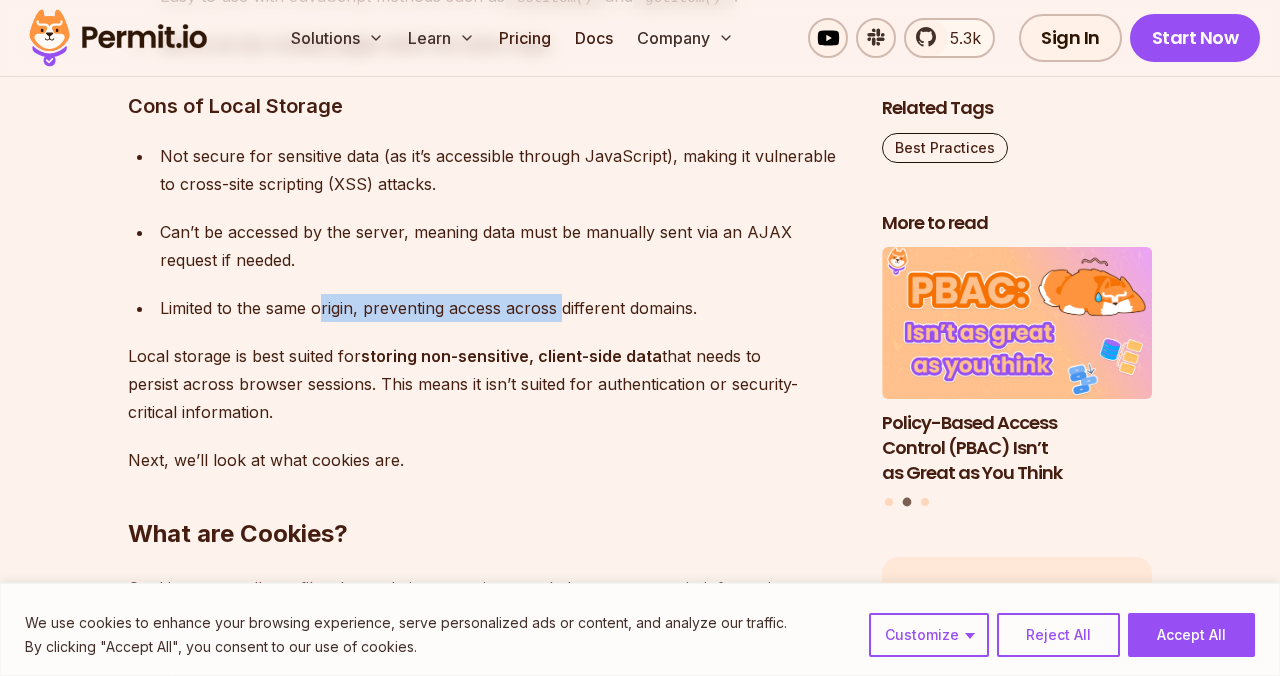 scroll, scrollTop: 3870, scrollLeft: 0, axis: vertical 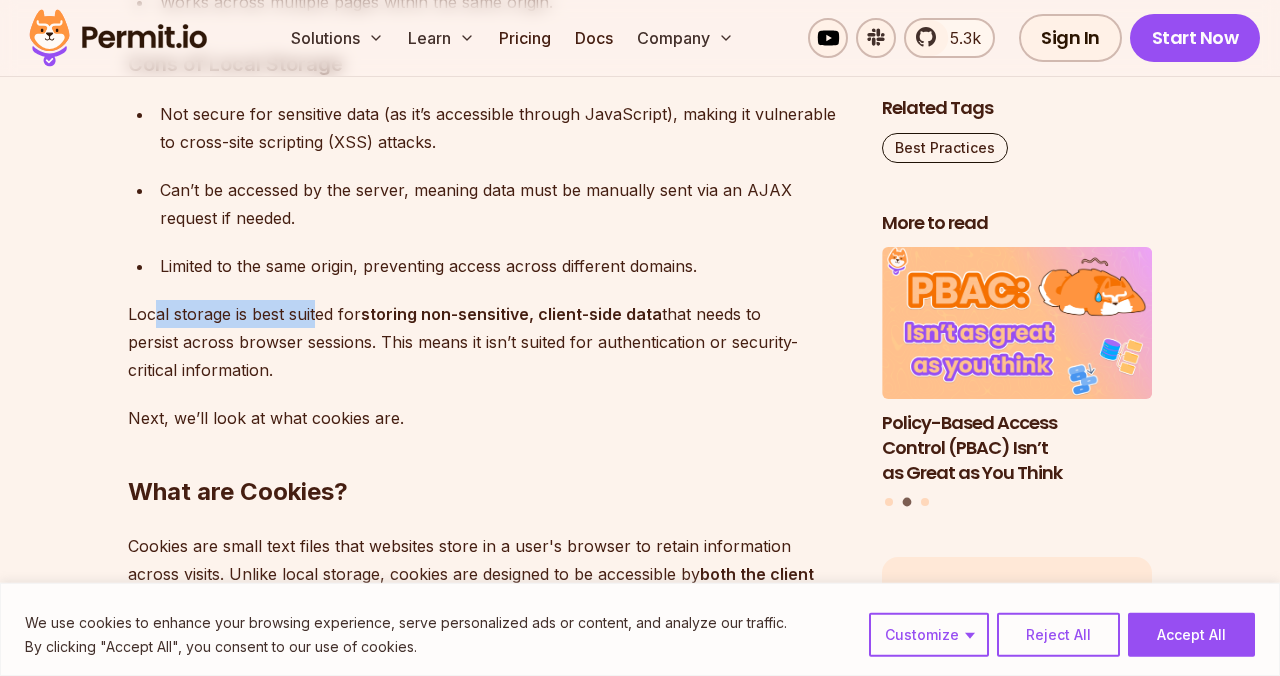 drag, startPoint x: 152, startPoint y: 317, endPoint x: 322, endPoint y: 313, distance: 170.04706 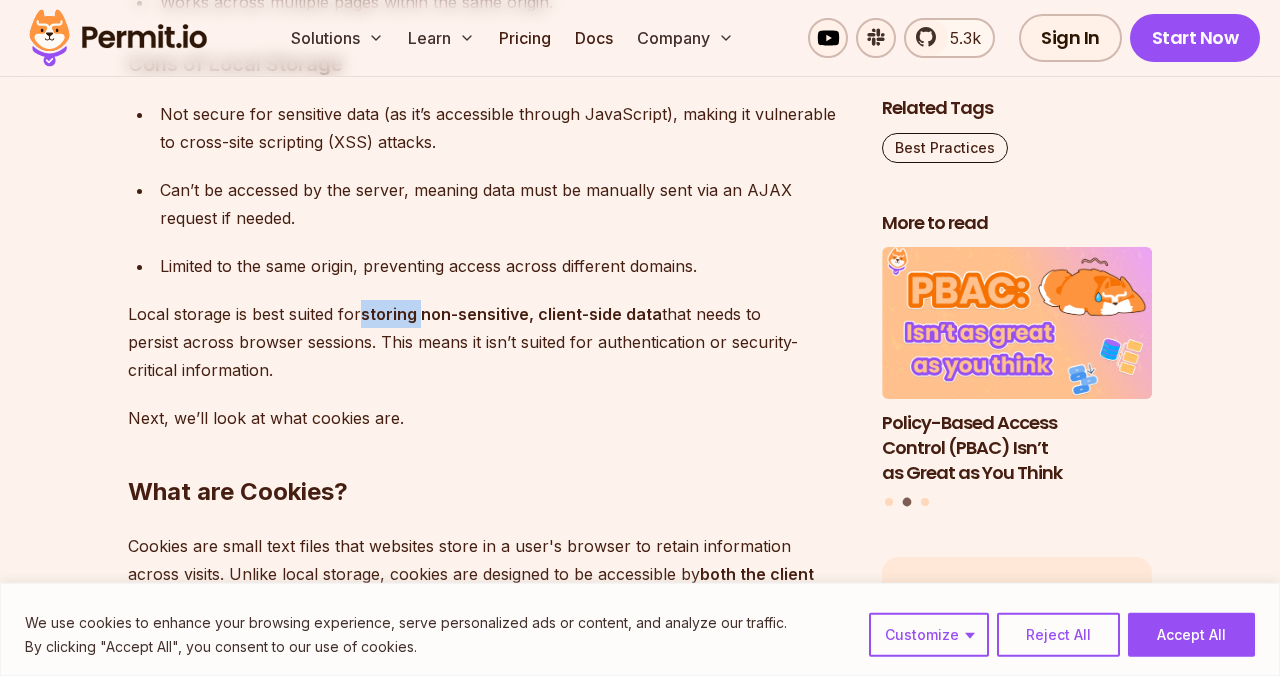 drag, startPoint x: 360, startPoint y: 313, endPoint x: 428, endPoint y: 315, distance: 68.0294 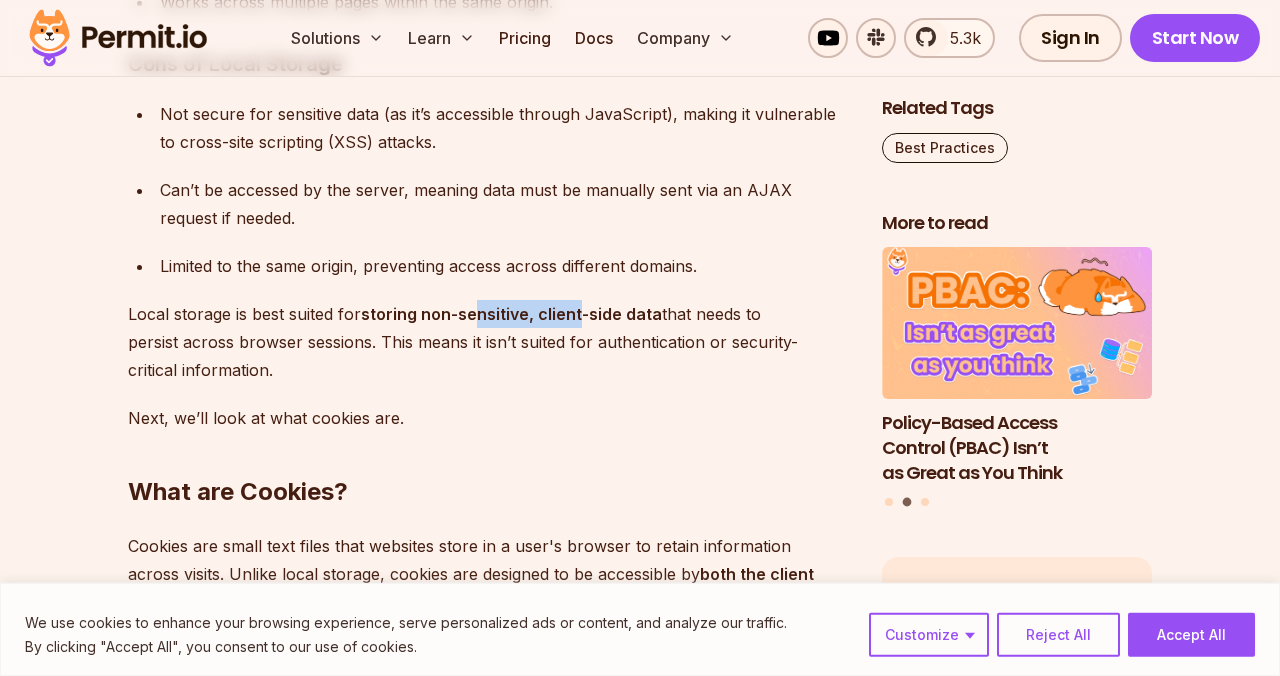 drag, startPoint x: 525, startPoint y: 318, endPoint x: 609, endPoint y: 317, distance: 84.00595 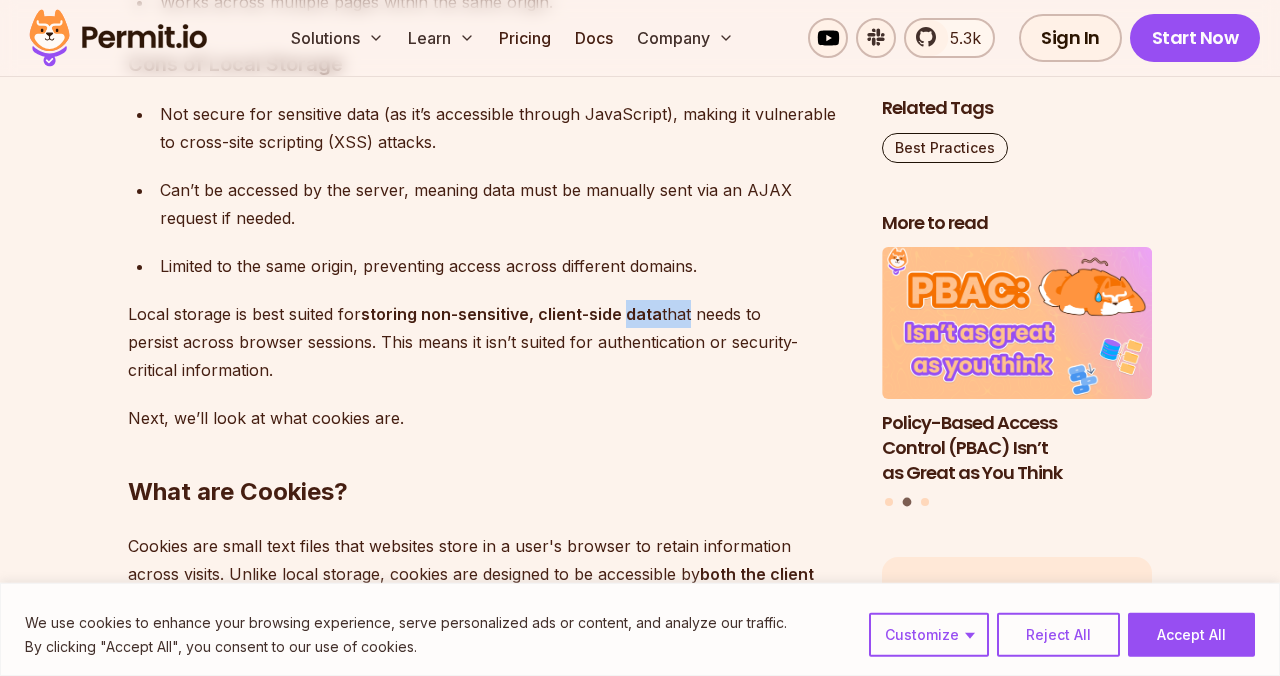 drag, startPoint x: 645, startPoint y: 316, endPoint x: 698, endPoint y: 316, distance: 53 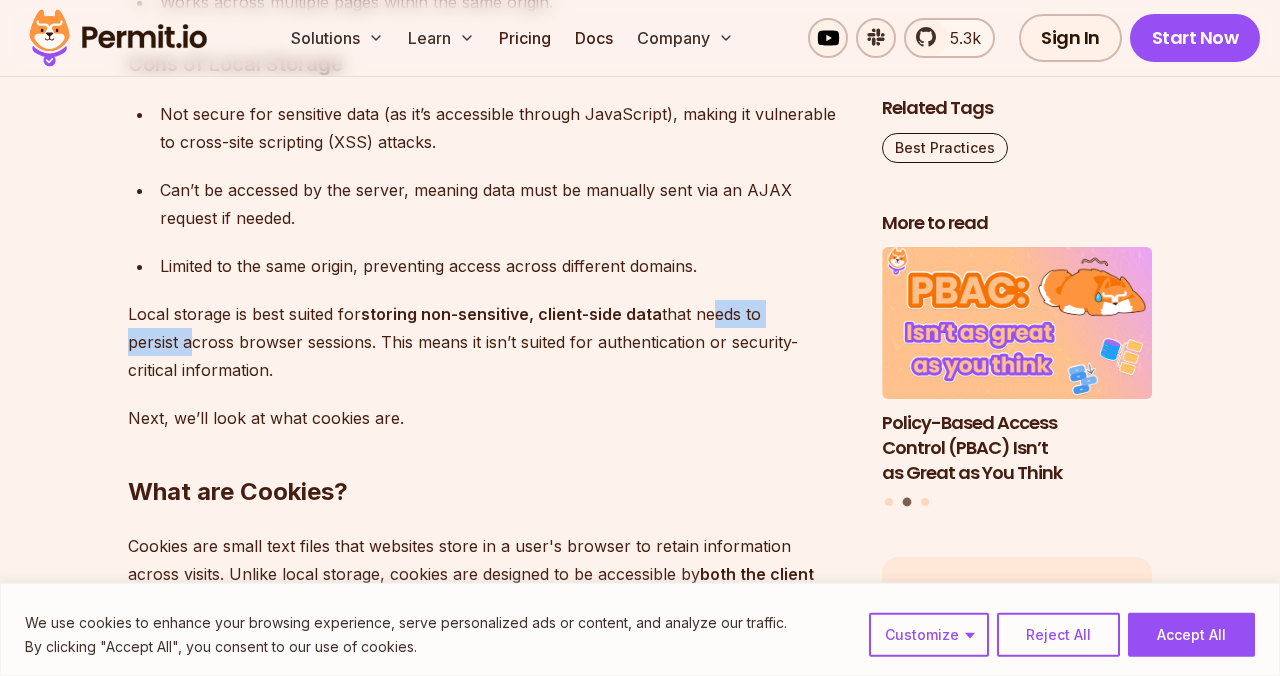drag, startPoint x: 705, startPoint y: 316, endPoint x: 833, endPoint y: 319, distance: 128.03516 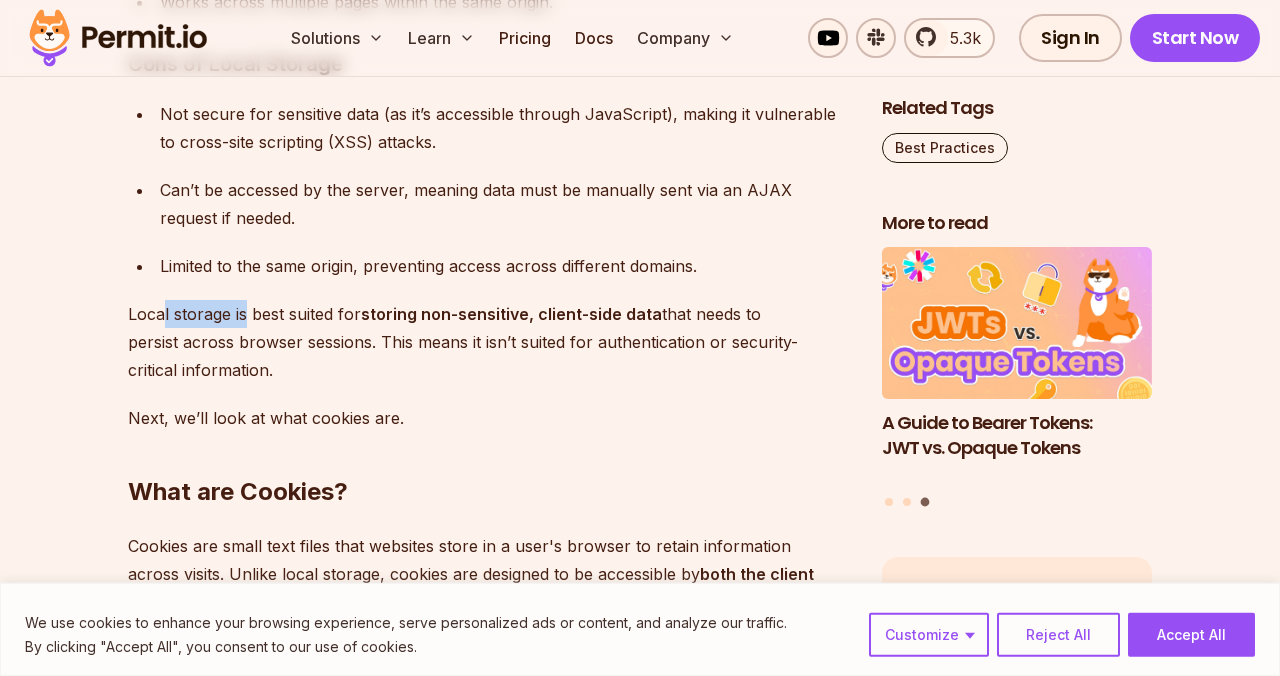 drag, startPoint x: 163, startPoint y: 320, endPoint x: 261, endPoint y: 309, distance: 98.61542 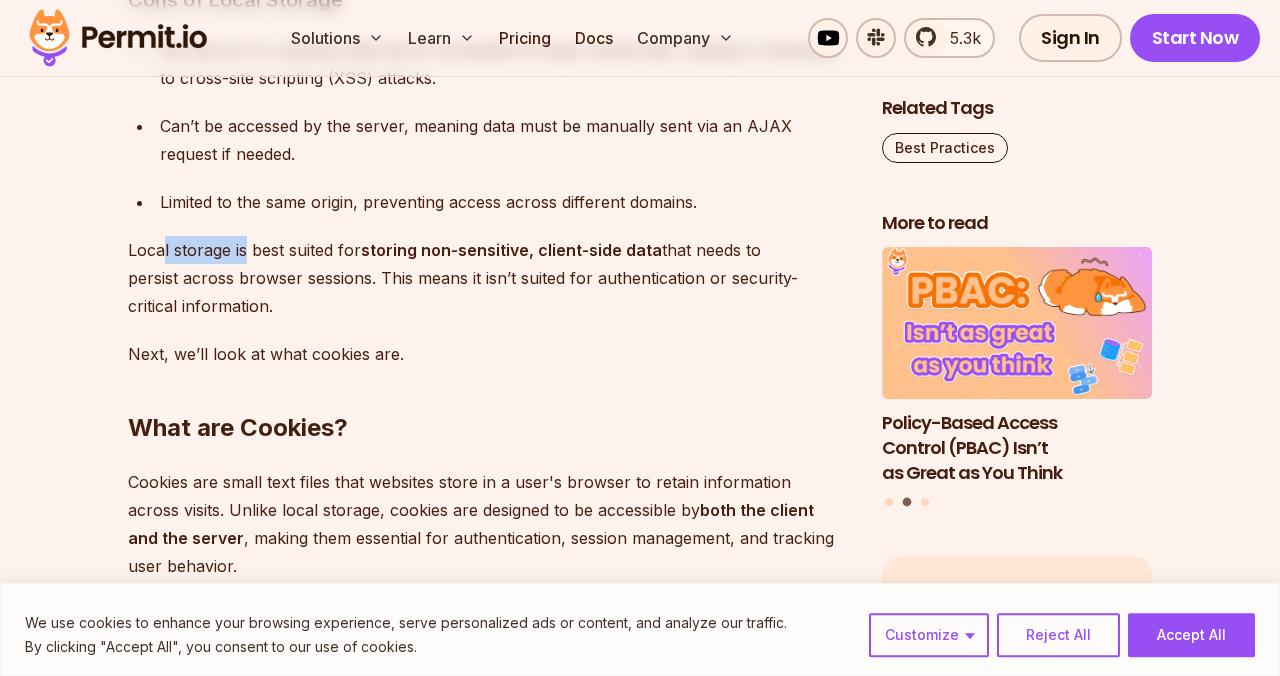 scroll, scrollTop: 3978, scrollLeft: 0, axis: vertical 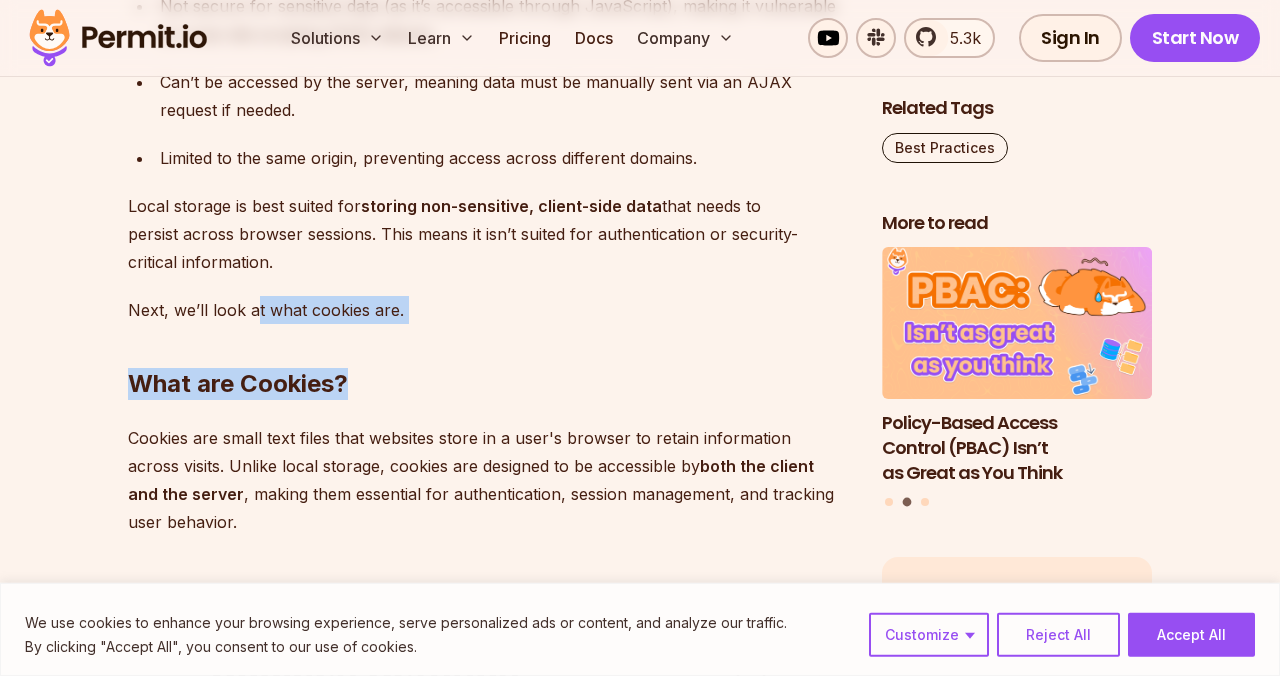 drag, startPoint x: 257, startPoint y: 308, endPoint x: 418, endPoint y: 310, distance: 161.01242 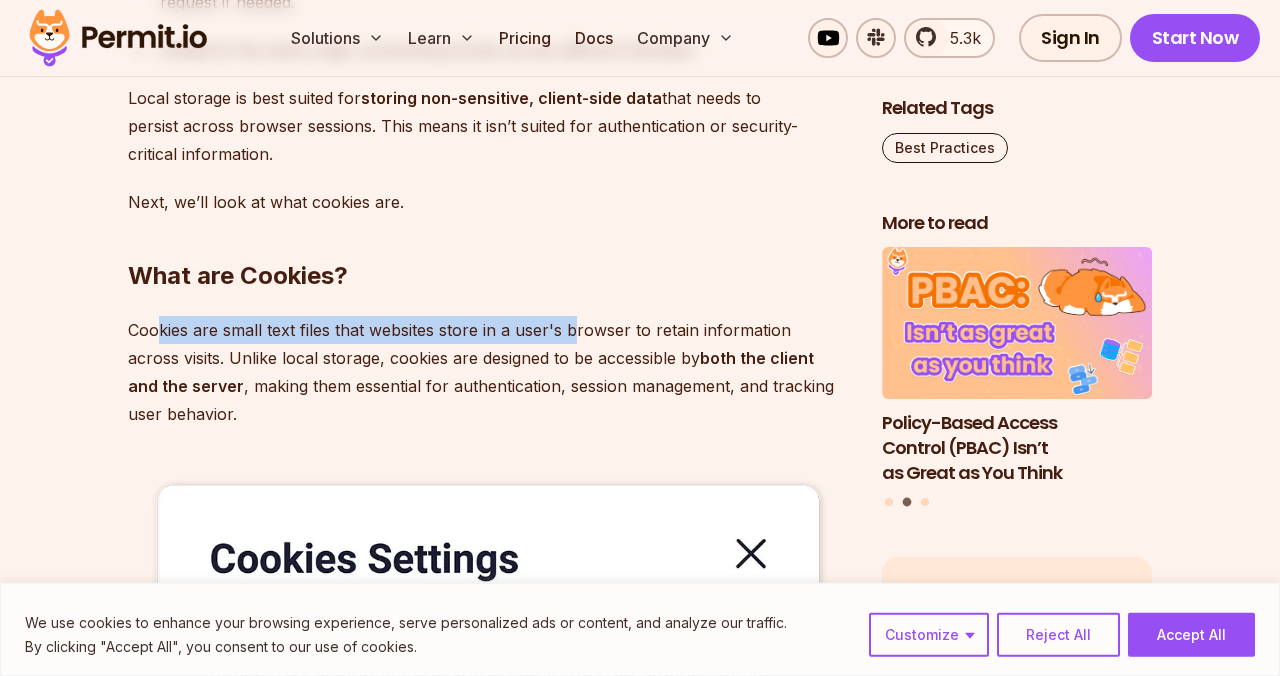 drag, startPoint x: 162, startPoint y: 332, endPoint x: 574, endPoint y: 326, distance: 412.0437 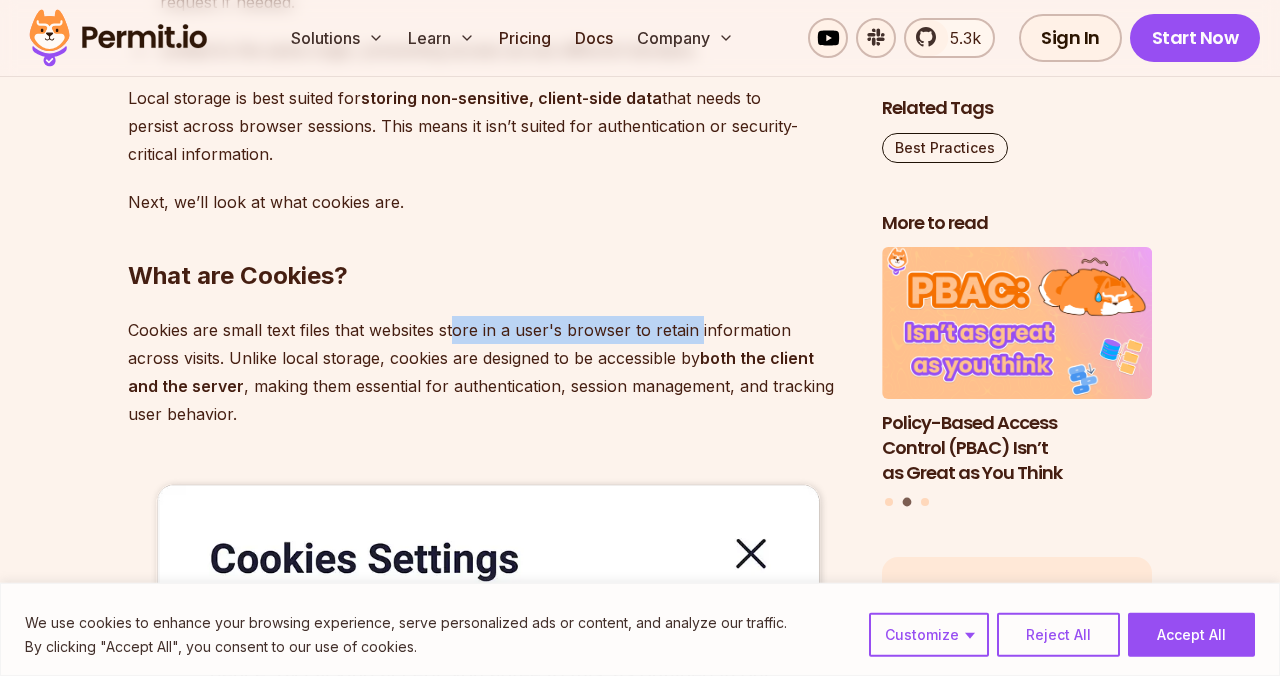drag, startPoint x: 458, startPoint y: 316, endPoint x: 698, endPoint y: 340, distance: 241.19702 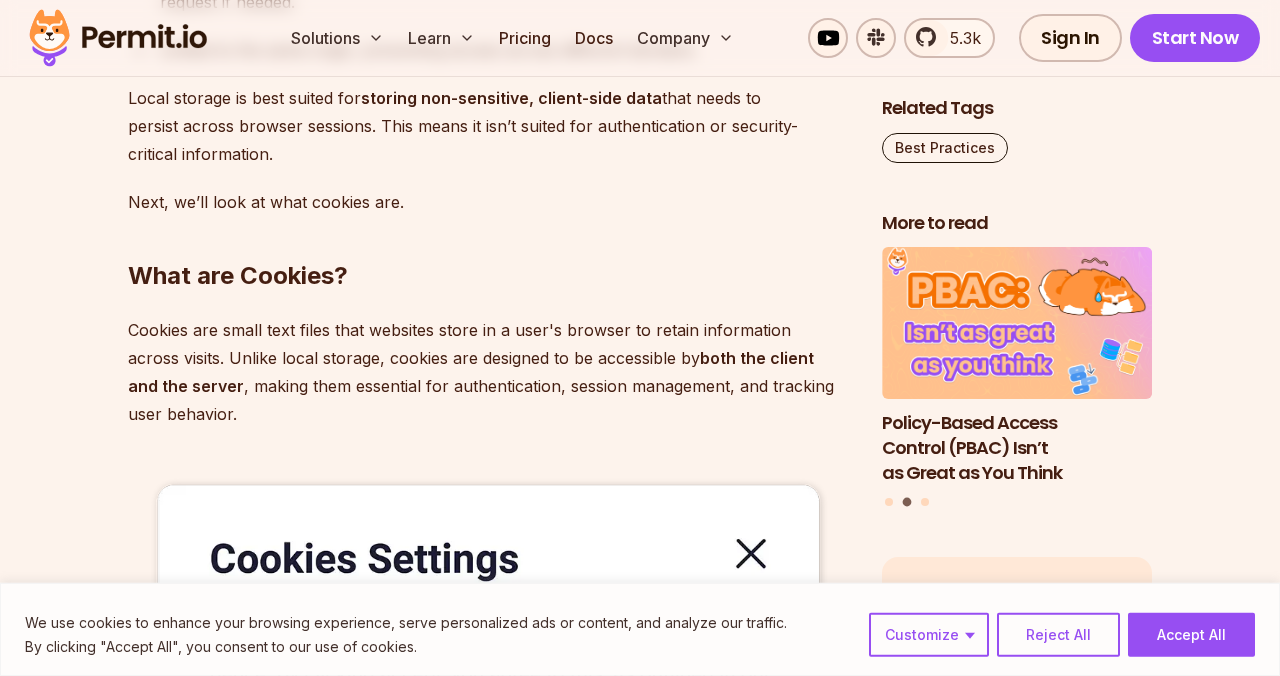 click on "Cookies are small text files that websites store in a user's browser to retain information across visits. Unlike local storage, cookies are designed to be accessible by  both the client and the server , making them essential for authentication, session management, and tracking user behavior." at bounding box center [489, 372] 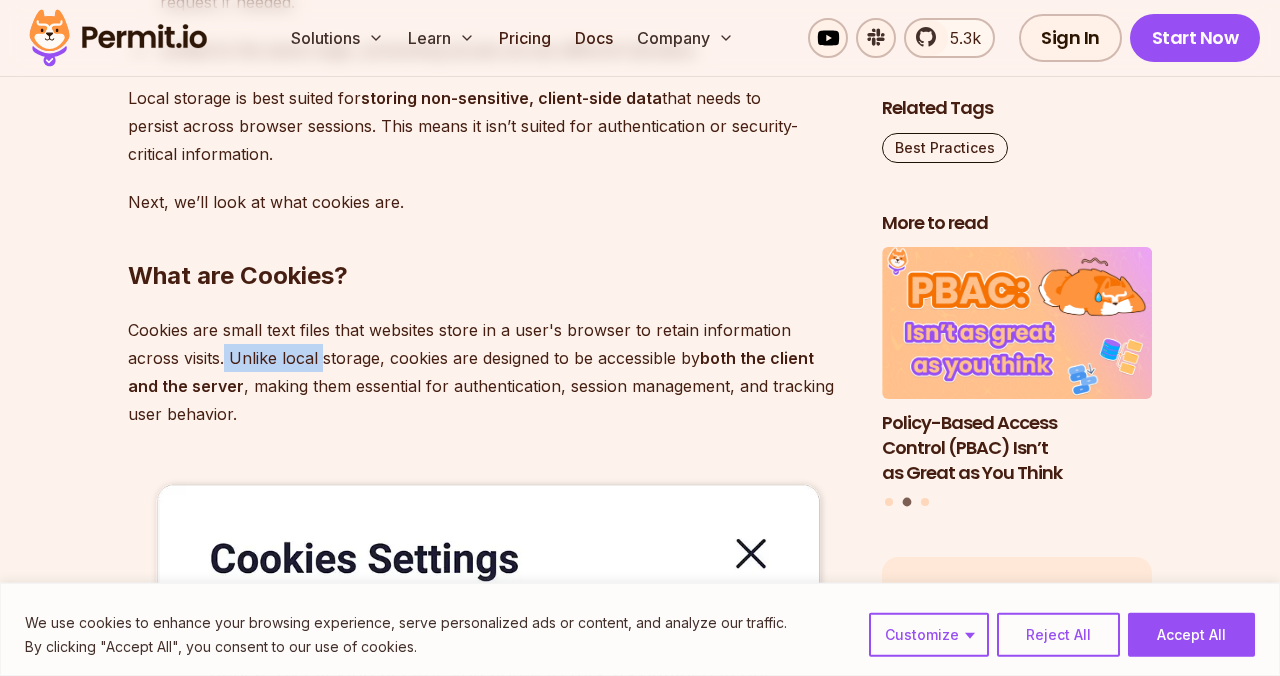 drag, startPoint x: 170, startPoint y: 364, endPoint x: 285, endPoint y: 358, distance: 115.15642 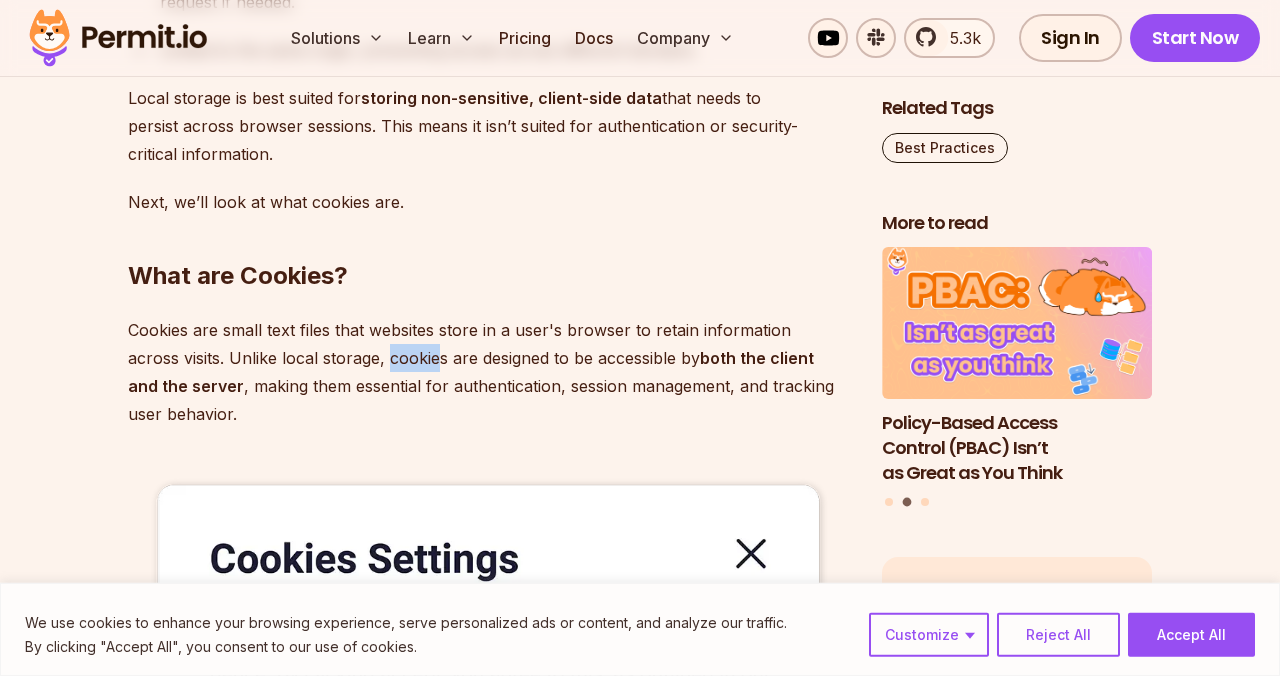 drag, startPoint x: 338, startPoint y: 360, endPoint x: 380, endPoint y: 359, distance: 42.0119 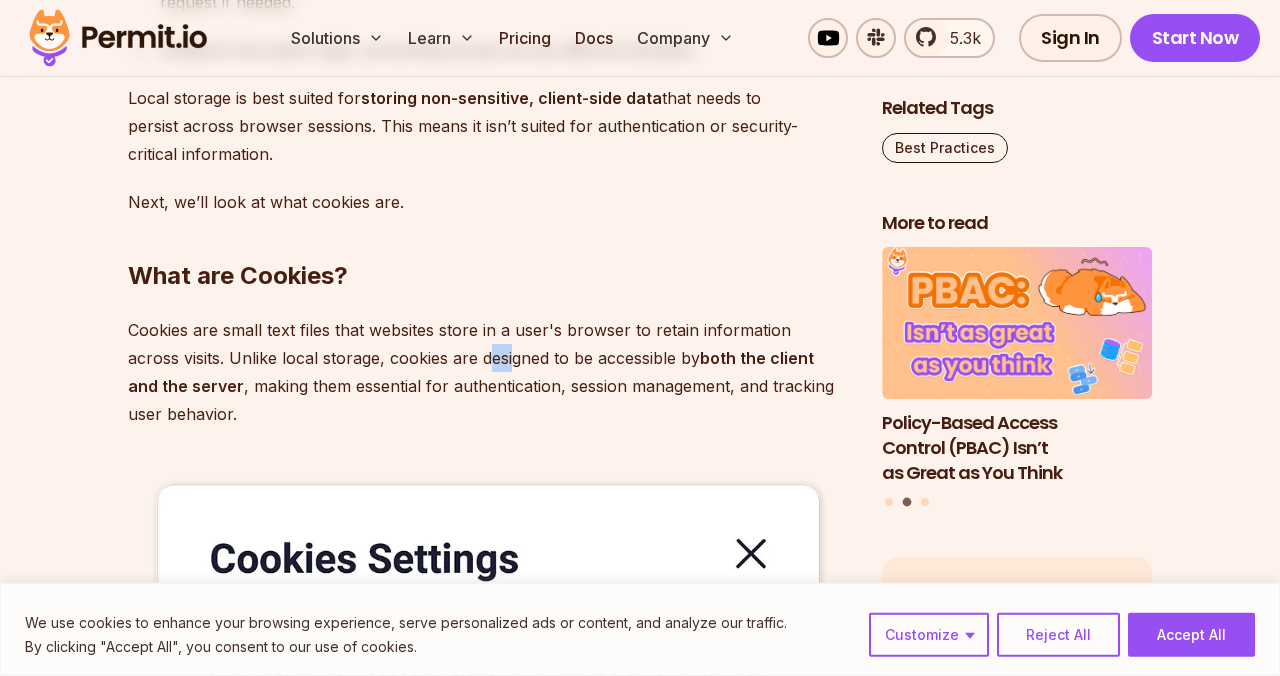 drag, startPoint x: 438, startPoint y: 356, endPoint x: 491, endPoint y: 353, distance: 53.08484 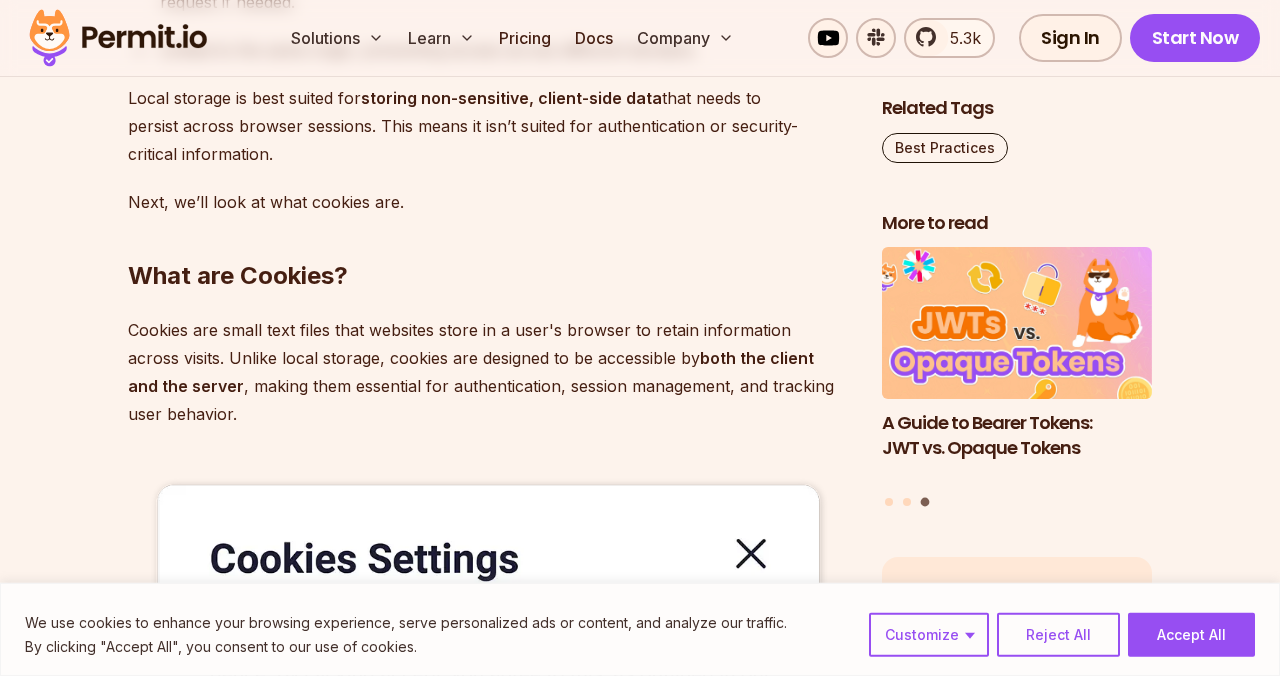 click on "Cookies are small text files that websites store in a user's browser to retain information across visits. Unlike local storage, cookies are designed to be accessible by  both the client and the server , making them essential for authentication, session management, and tracking user behavior." at bounding box center [489, 372] 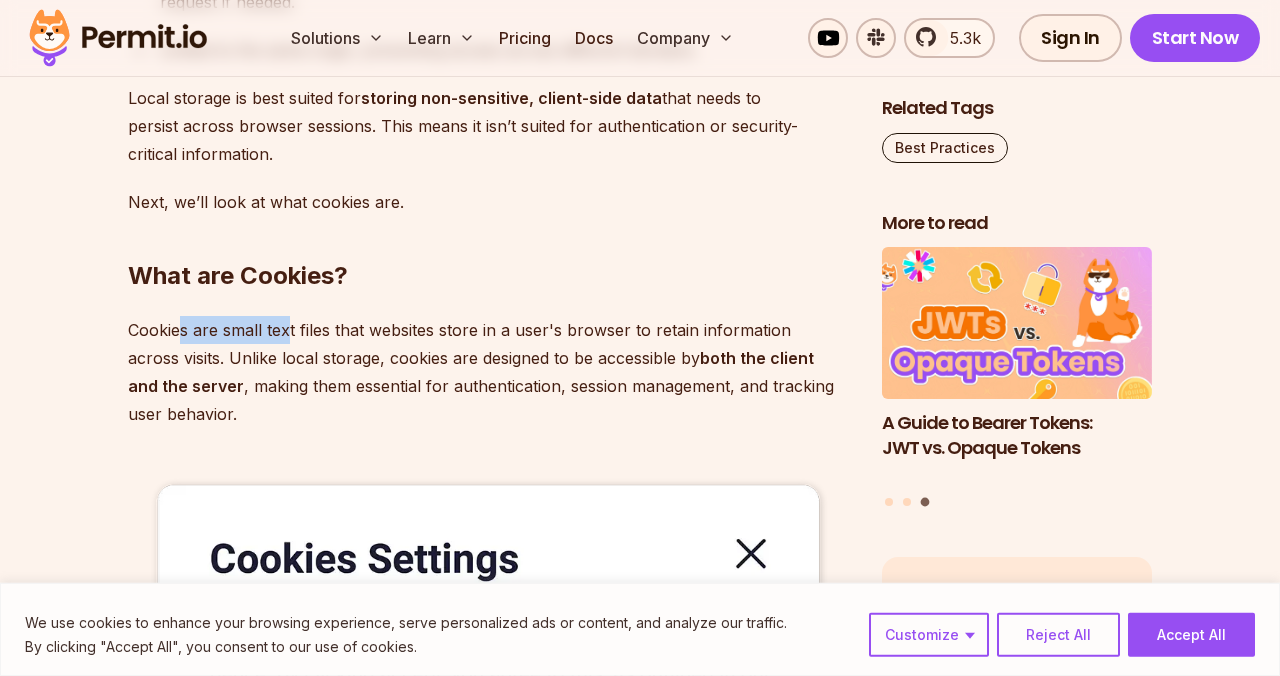 drag, startPoint x: 274, startPoint y: 332, endPoint x: 292, endPoint y: 332, distance: 18 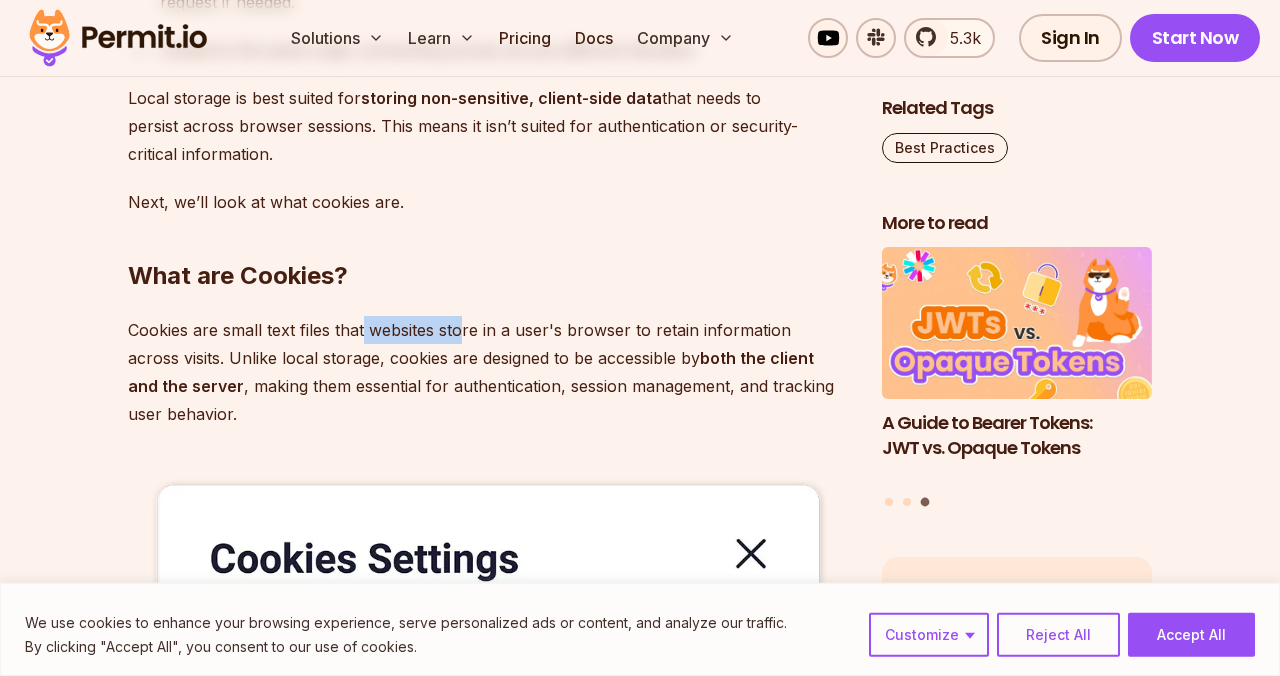 drag, startPoint x: 378, startPoint y: 327, endPoint x: 481, endPoint y: 327, distance: 103 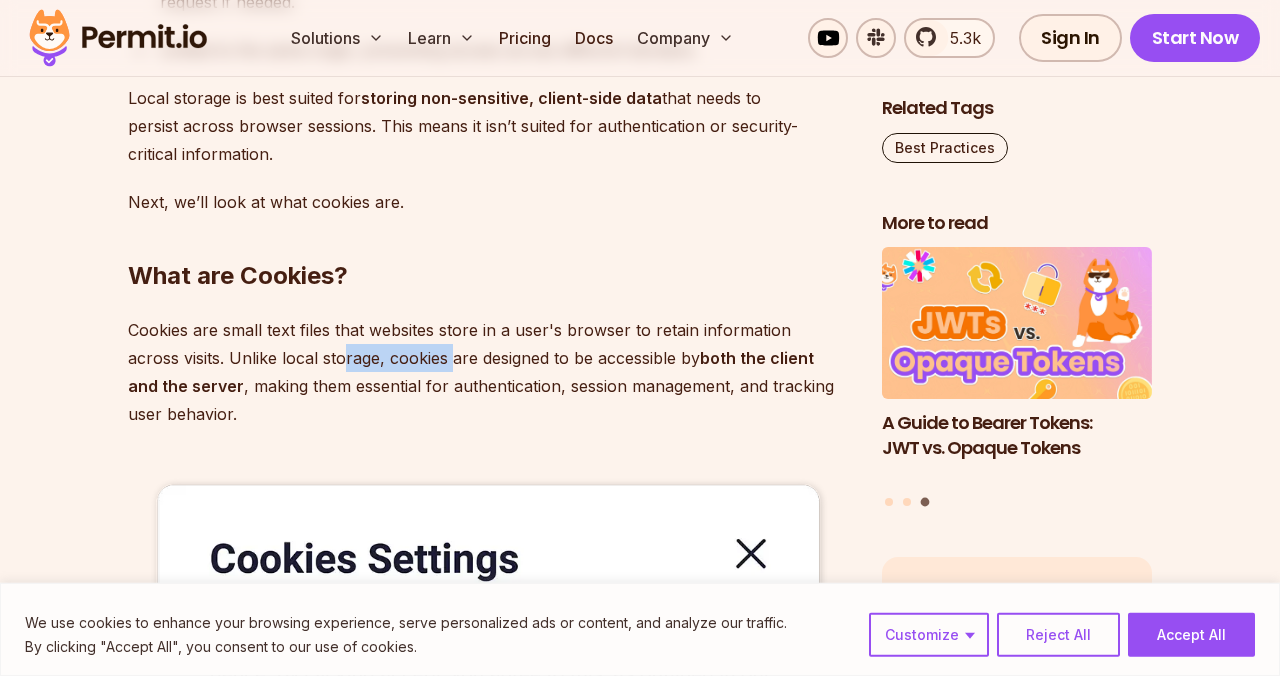 drag, startPoint x: 350, startPoint y: 359, endPoint x: 402, endPoint y: 359, distance: 52 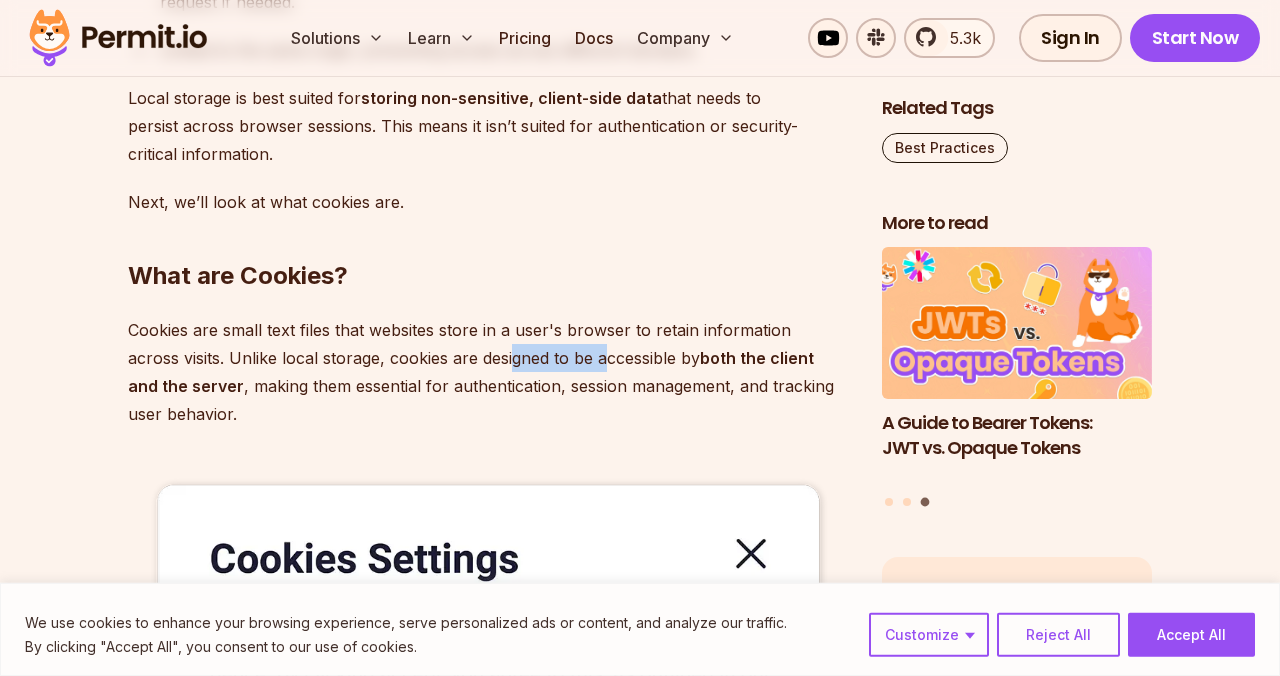 drag, startPoint x: 465, startPoint y: 359, endPoint x: 552, endPoint y: 358, distance: 87.005745 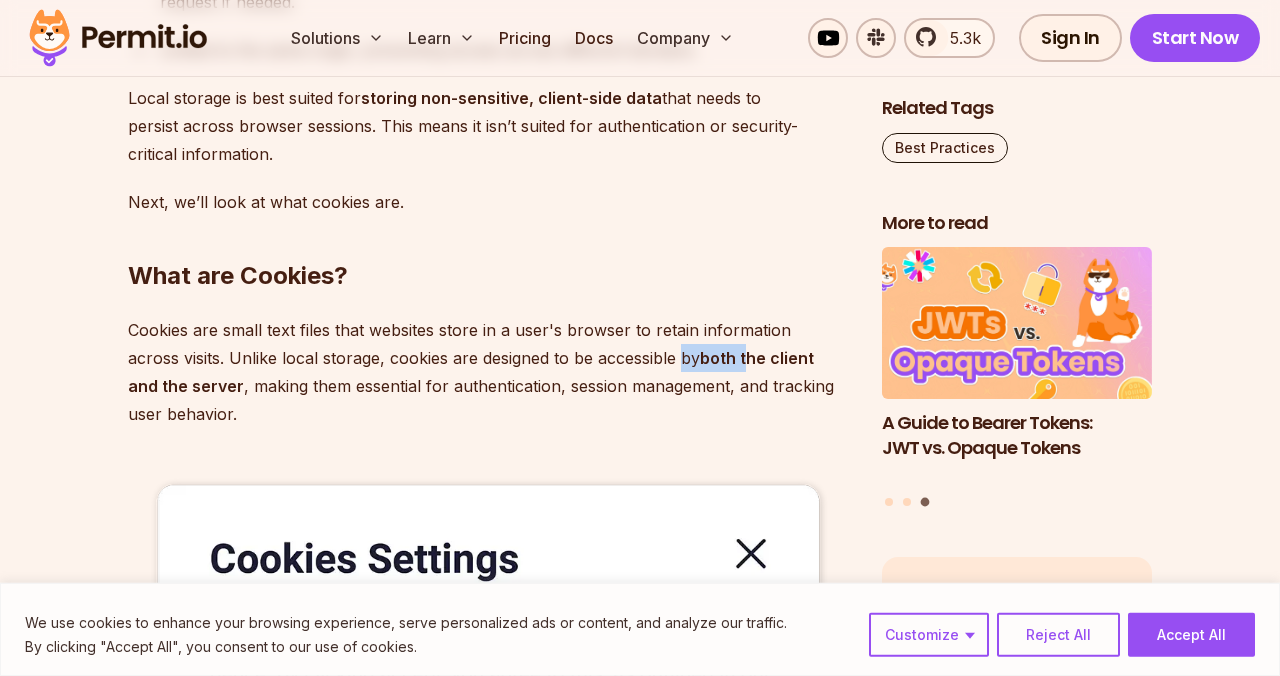 drag, startPoint x: 643, startPoint y: 359, endPoint x: 719, endPoint y: 360, distance: 76.00658 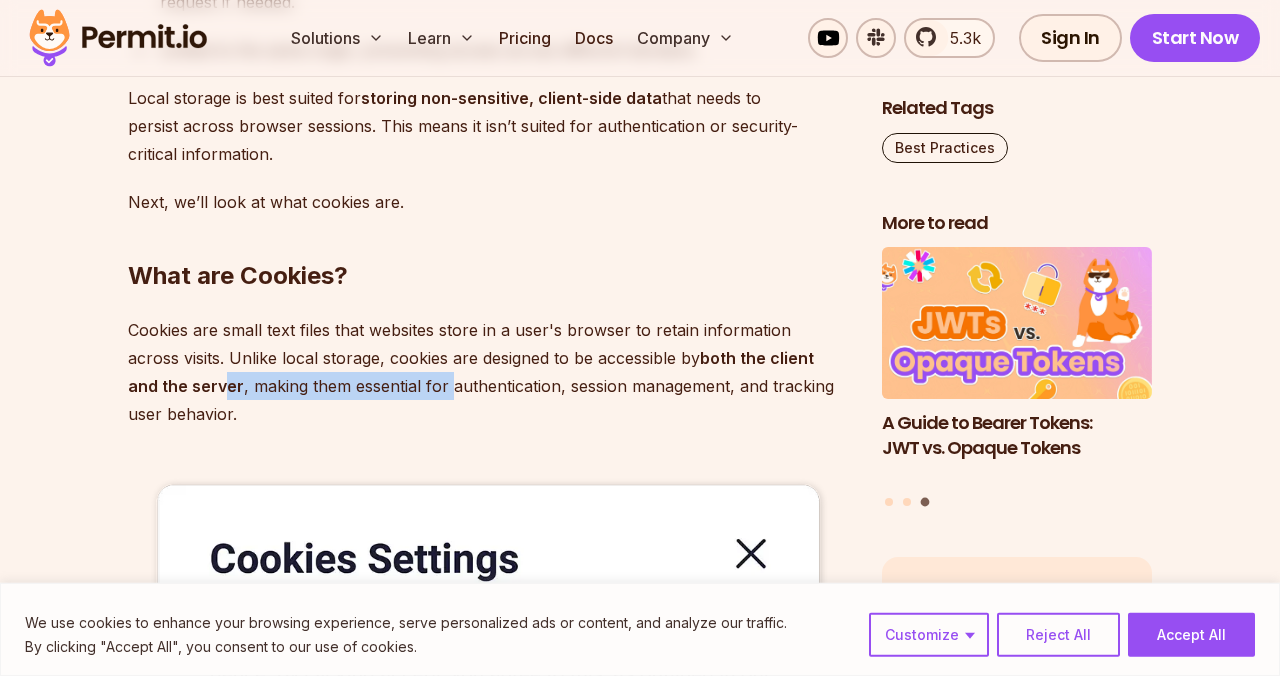 drag, startPoint x: 168, startPoint y: 393, endPoint x: 385, endPoint y: 391, distance: 217.00922 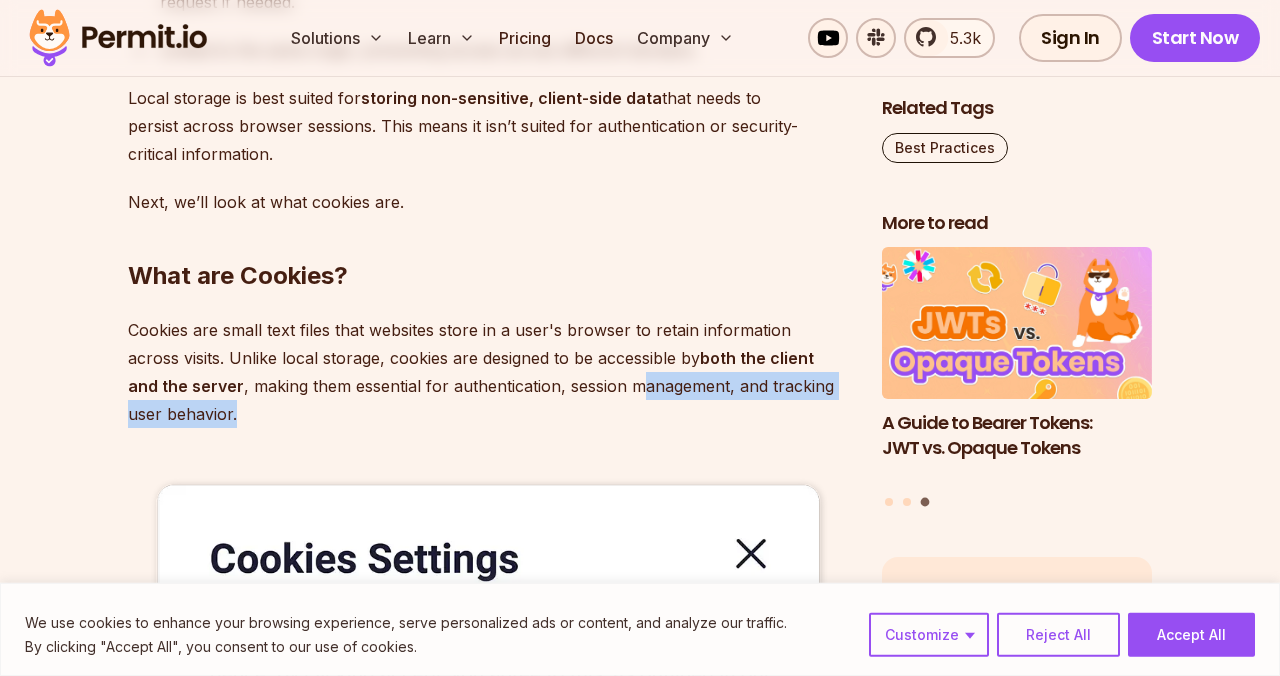 drag, startPoint x: 250, startPoint y: 417, endPoint x: 573, endPoint y: 389, distance: 324.21136 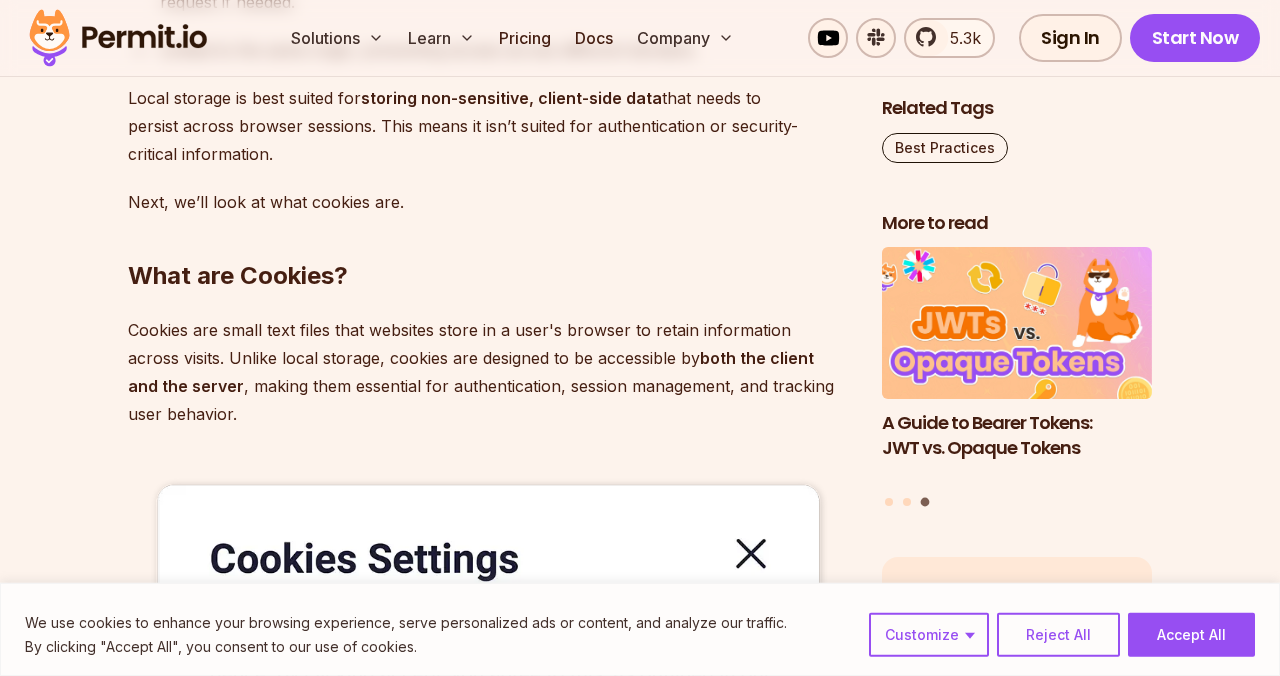 click on "Cookies are small text files that websites store in a user's browser to retain information across visits. Unlike local storage, cookies are designed to be accessible by  both the client and the server , making them essential for authentication, session management, and tracking user behavior." at bounding box center [489, 372] 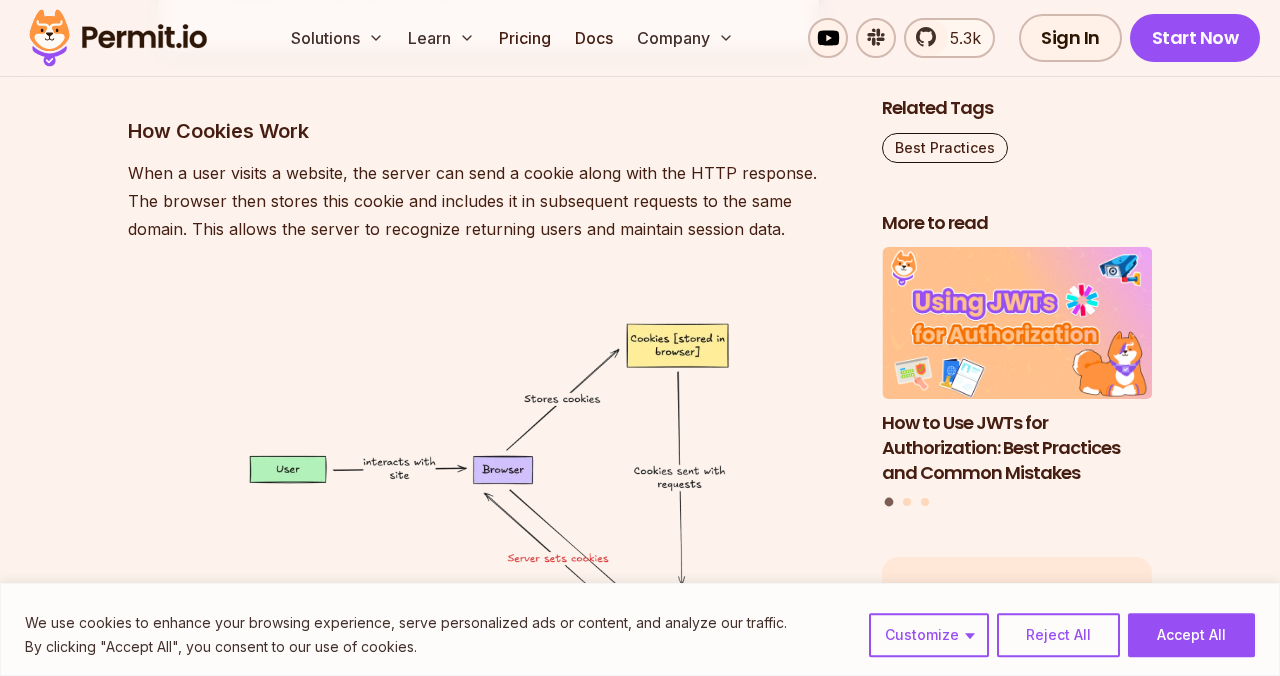 scroll, scrollTop: 4950, scrollLeft: 0, axis: vertical 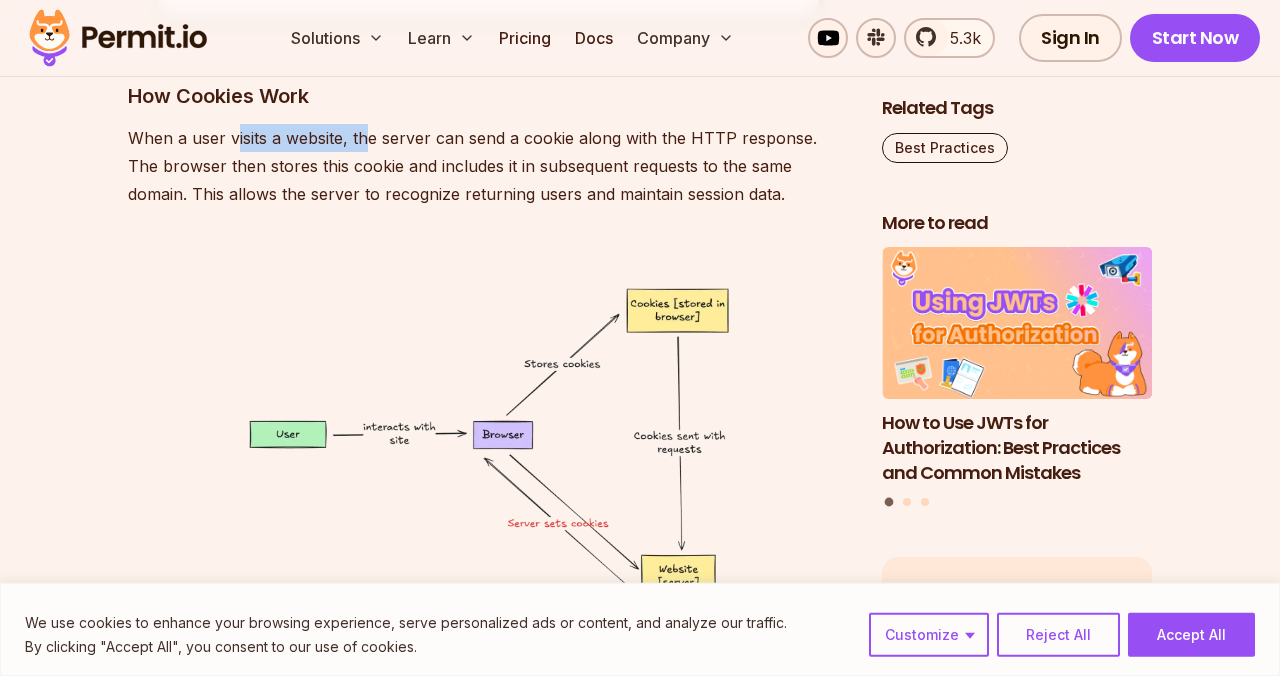 drag, startPoint x: 236, startPoint y: 144, endPoint x: 381, endPoint y: 144, distance: 145 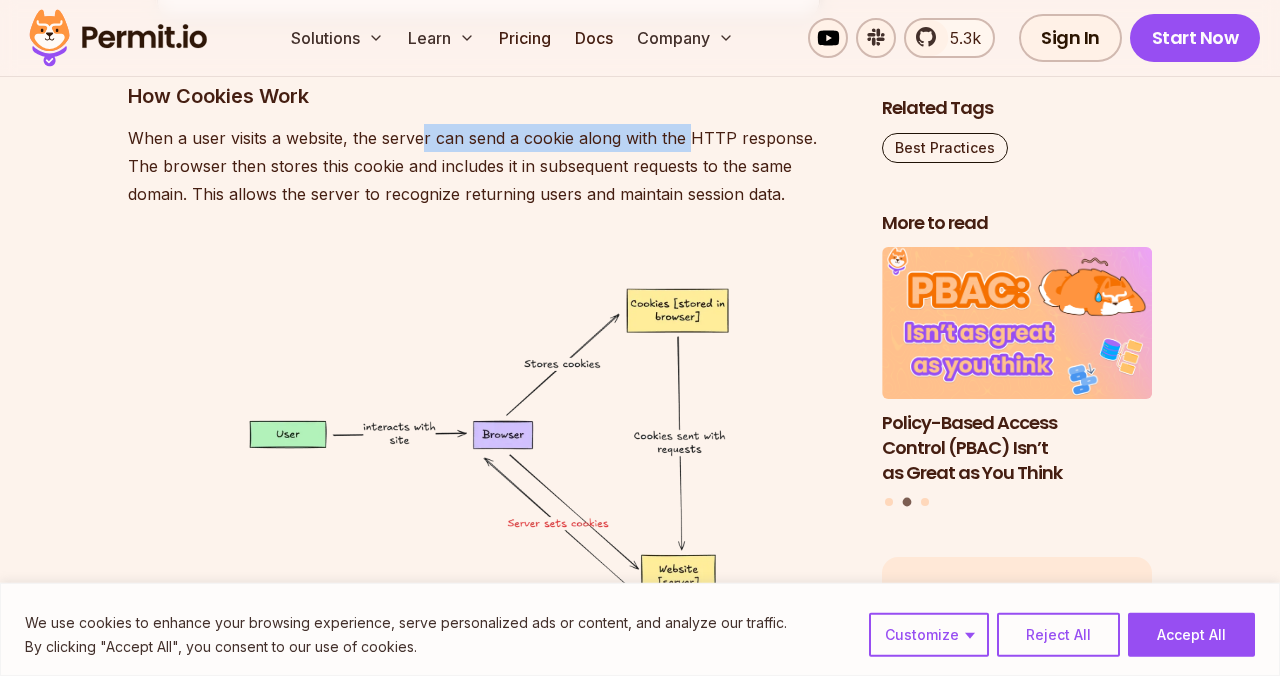drag, startPoint x: 422, startPoint y: 144, endPoint x: 696, endPoint y: 141, distance: 274.01642 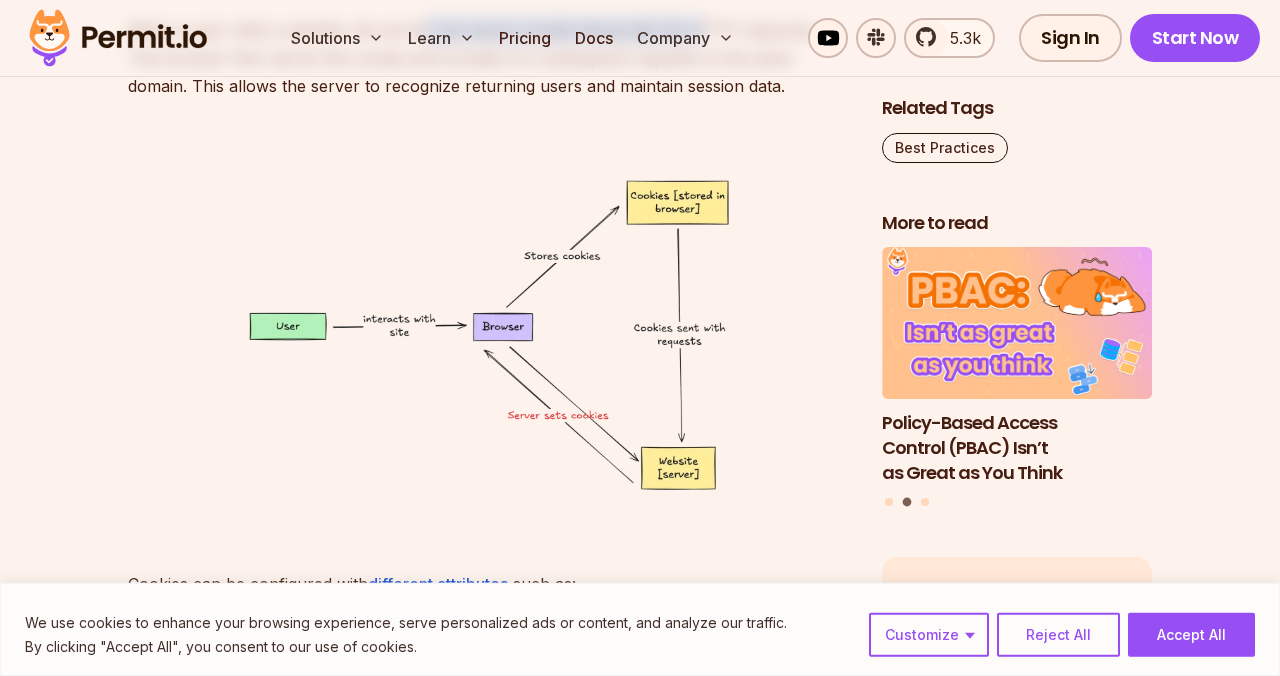 scroll, scrollTop: 4950, scrollLeft: 0, axis: vertical 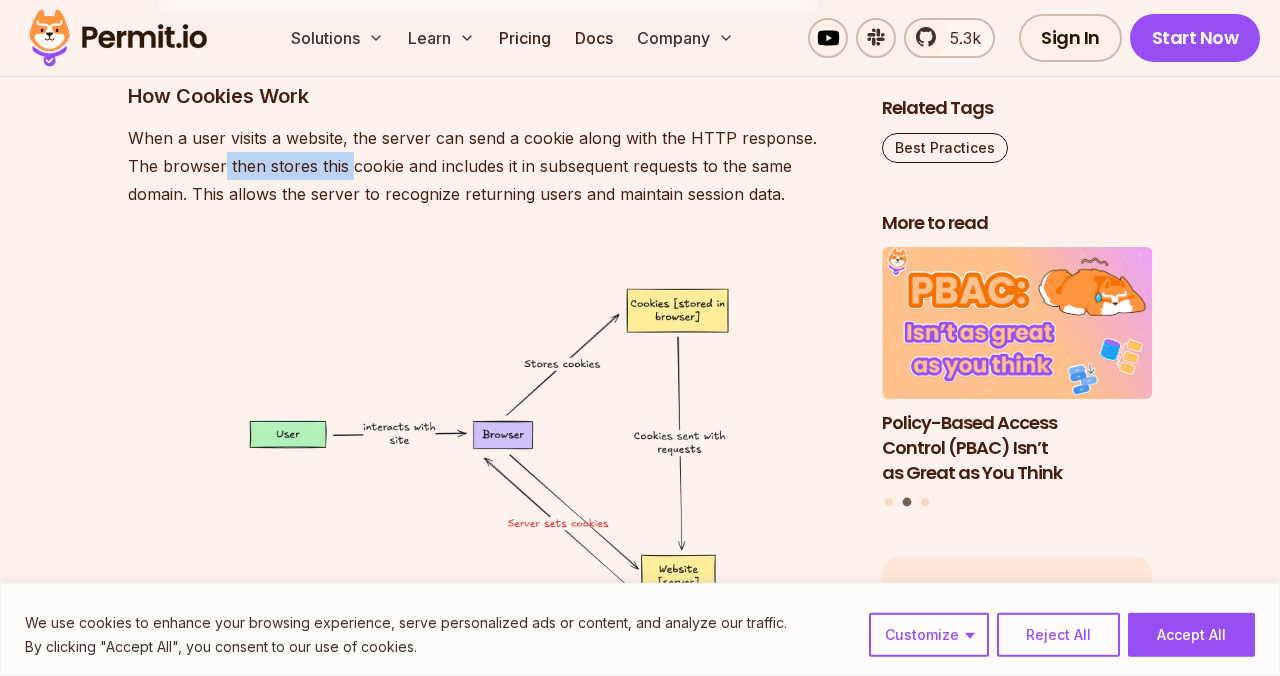 drag, startPoint x: 192, startPoint y: 167, endPoint x: 319, endPoint y: 165, distance: 127.01575 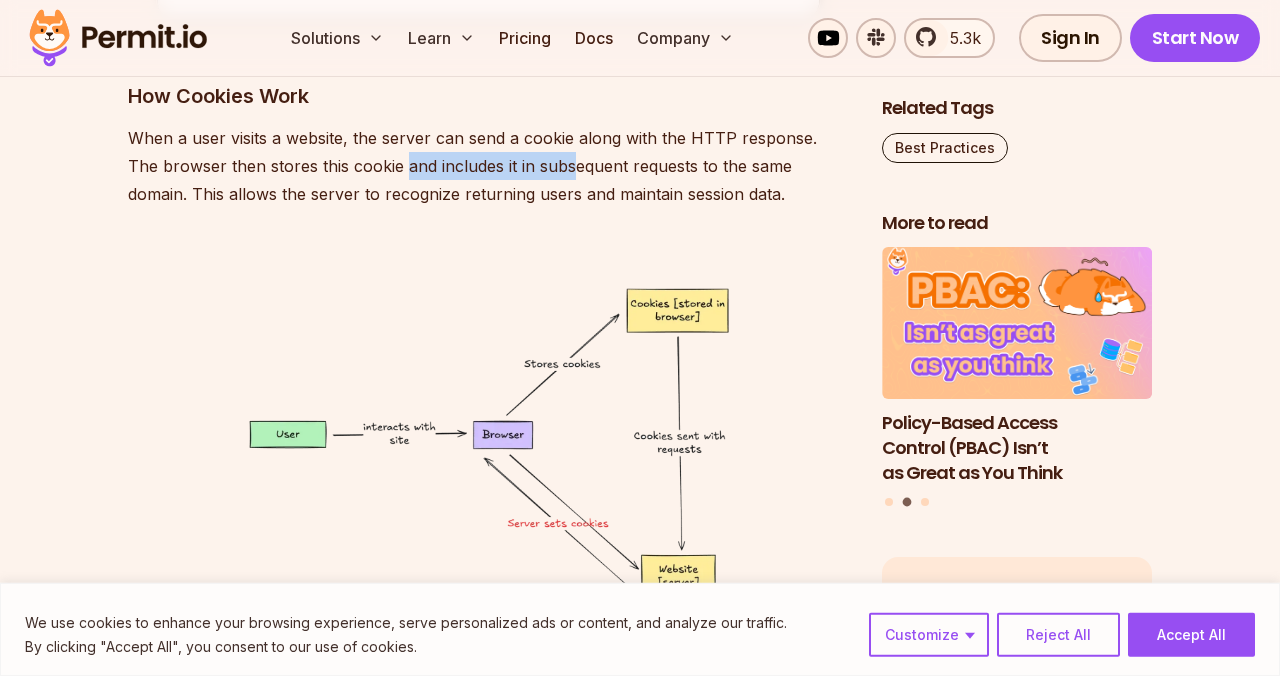 drag, startPoint x: 370, startPoint y: 165, endPoint x: 542, endPoint y: 164, distance: 172.00291 